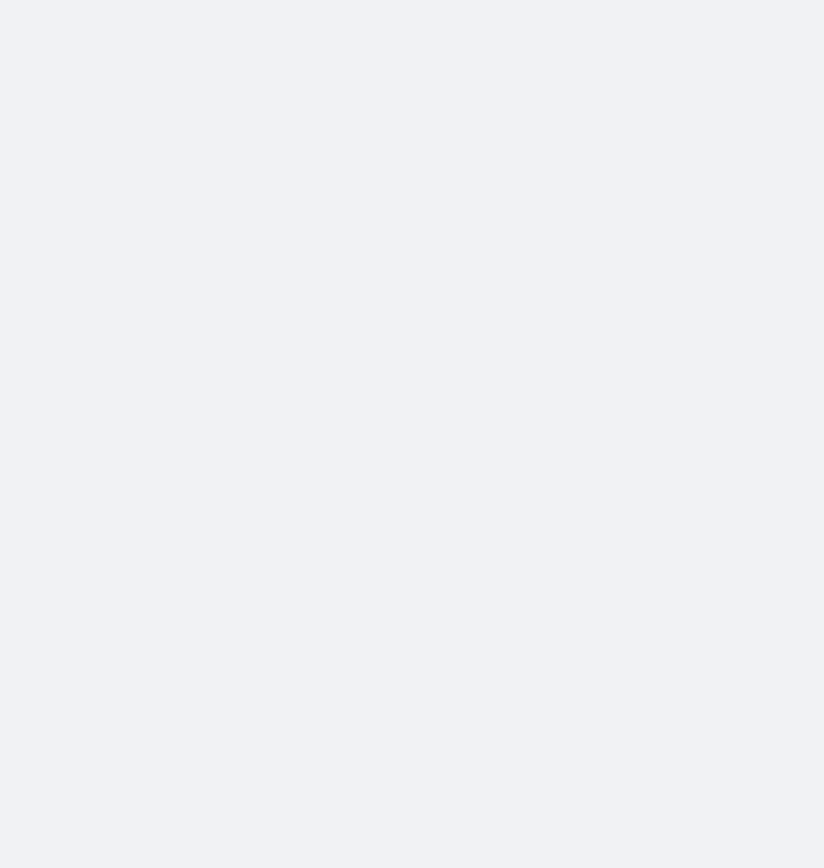 scroll, scrollTop: 0, scrollLeft: 0, axis: both 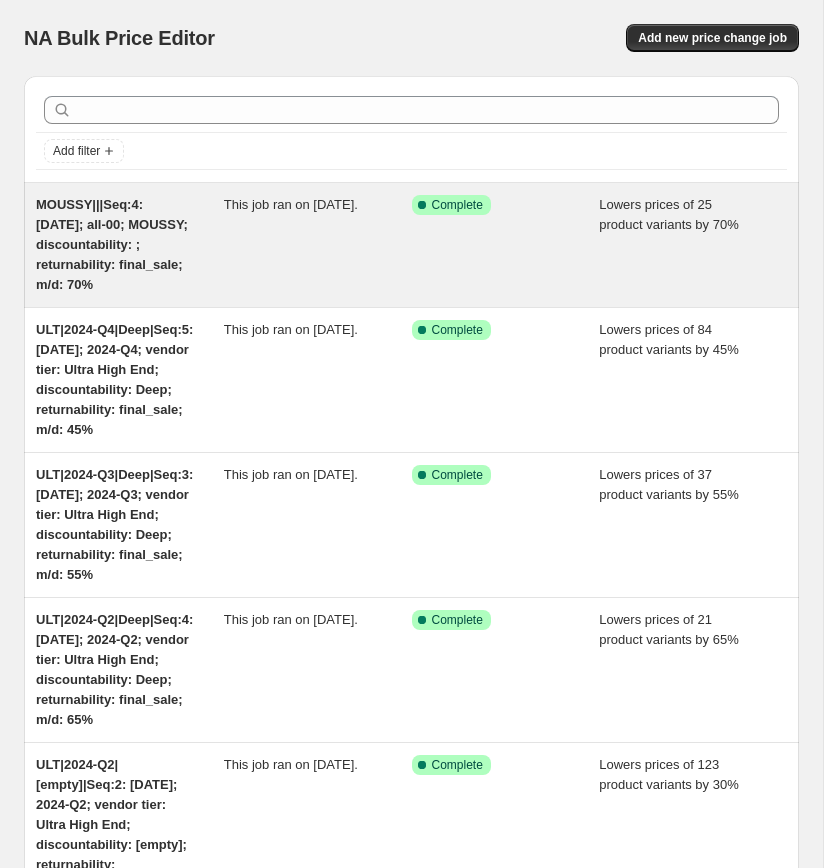 click on "MOUSSY|||Seq:4: [DATE]; all-00; MOUSSY; discountability: ; returnability: final_sale; m/d: 70%" at bounding box center [112, 244] 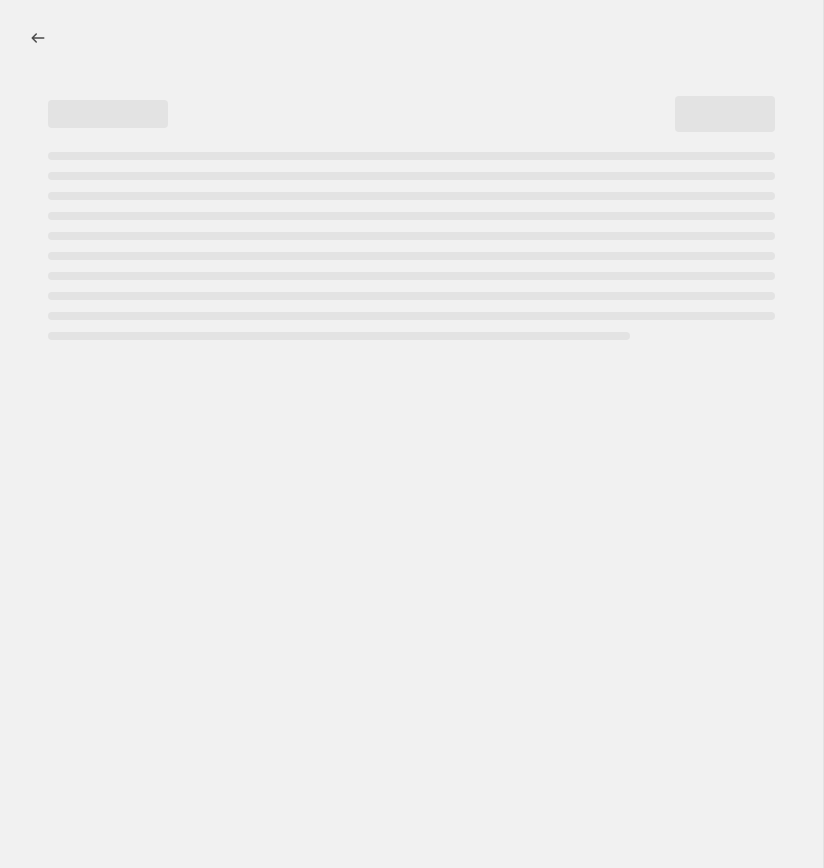 select on "percentage" 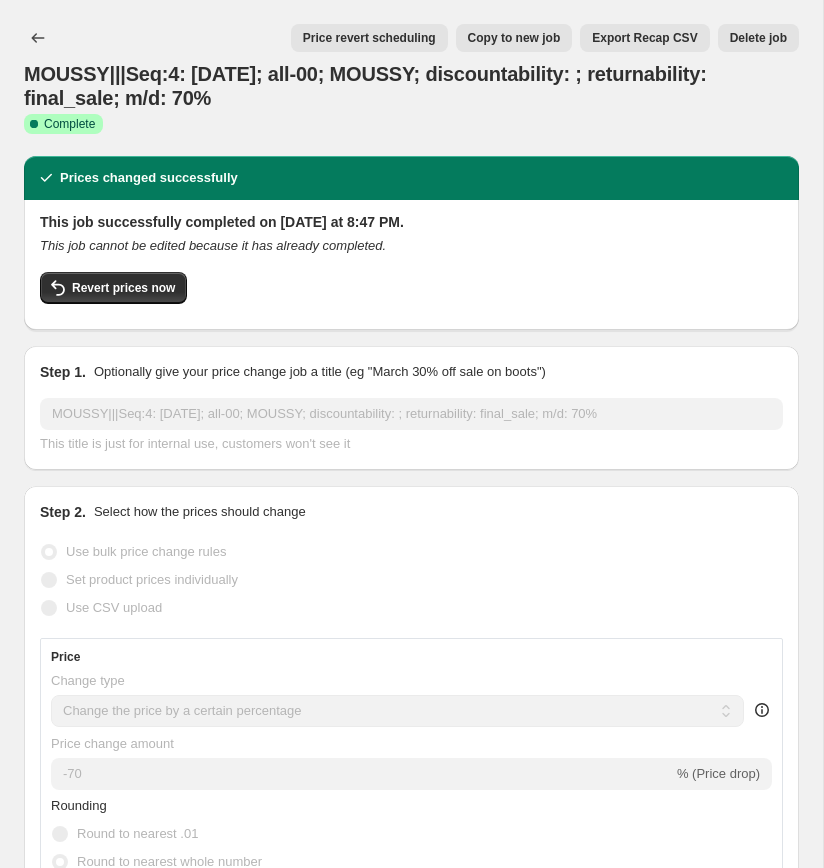 select on "vendor" 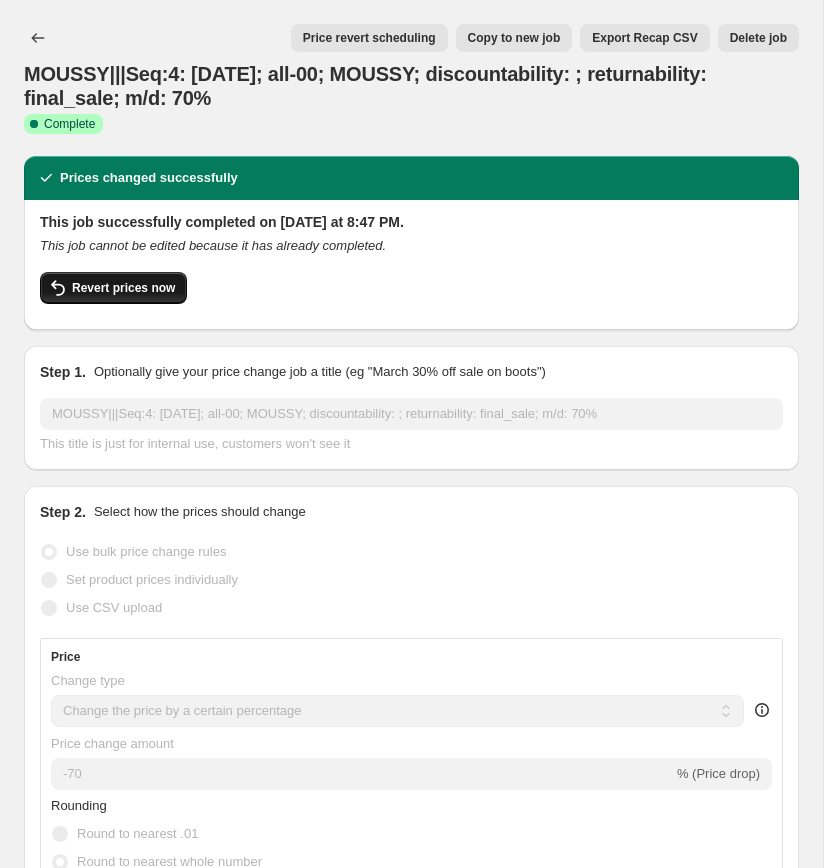 click on "Revert prices now" at bounding box center (123, 288) 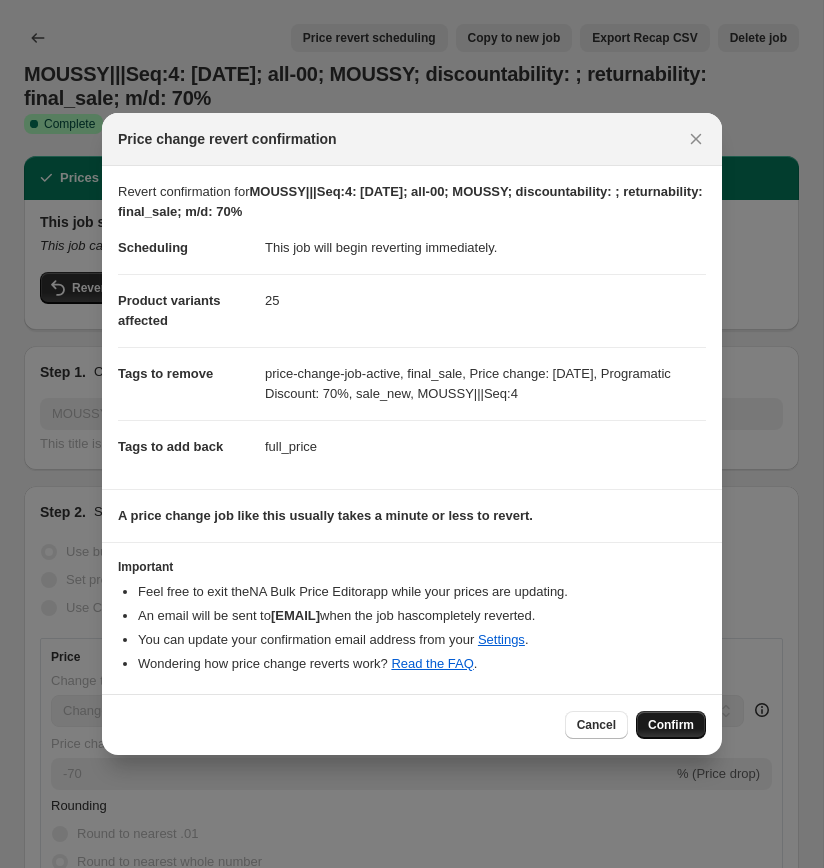 click on "Confirm" at bounding box center [671, 725] 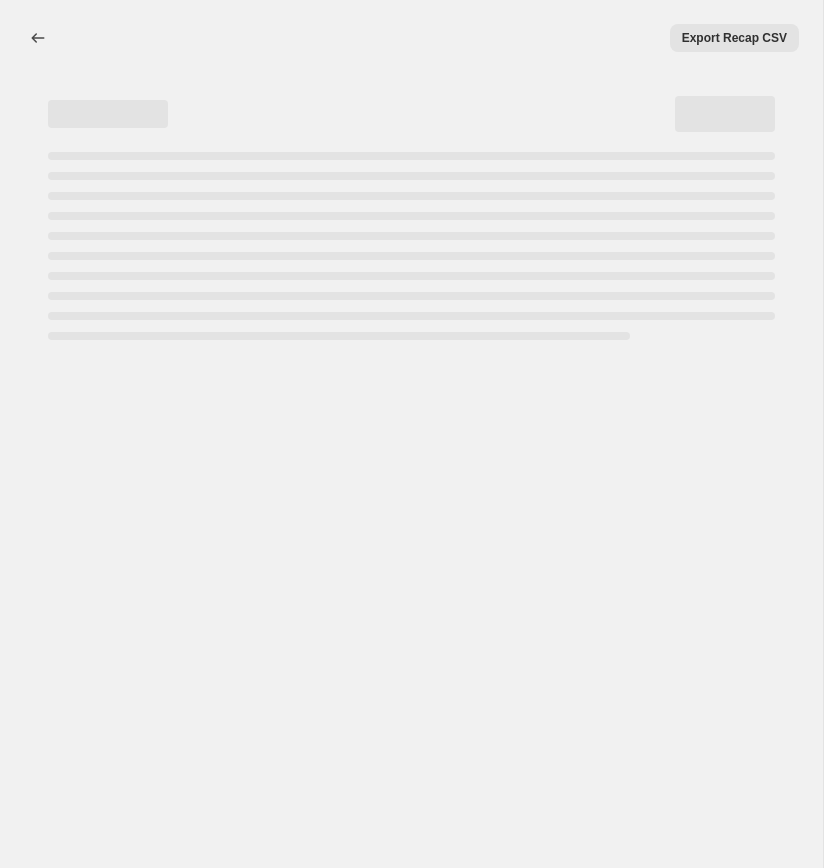 select on "percentage" 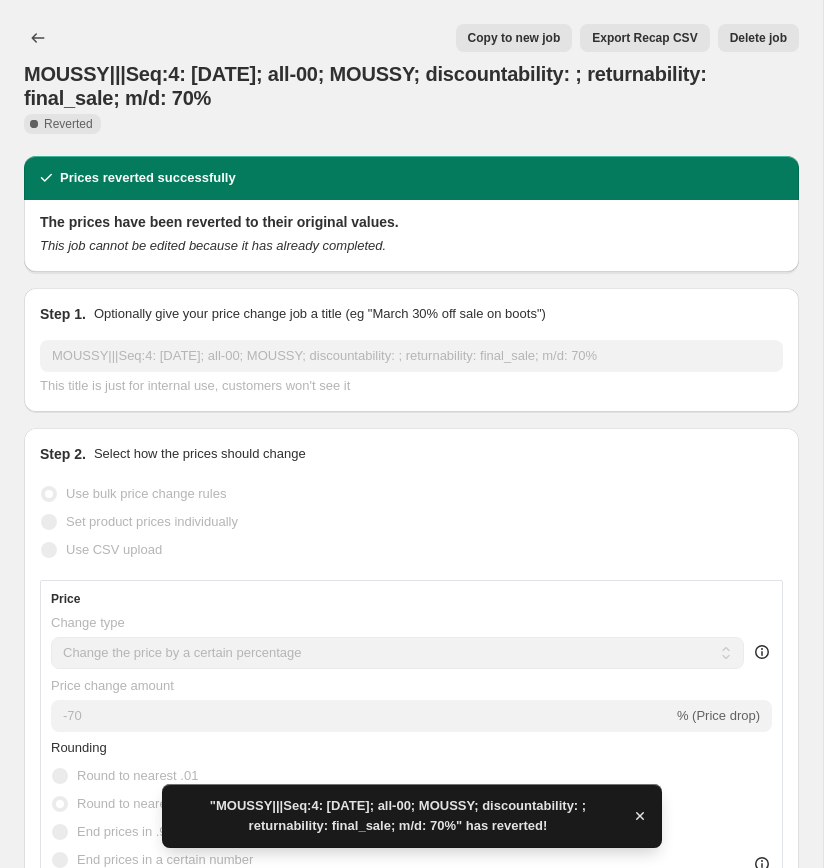 click on "Copy to new job" at bounding box center [514, 38] 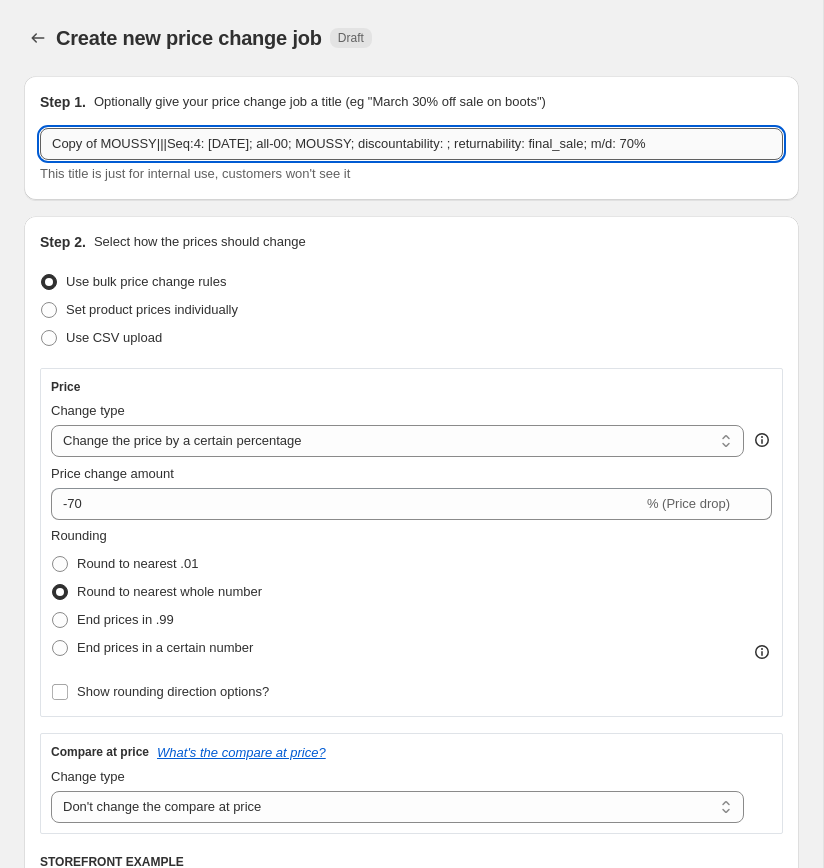 click on "Copy of MOUSSY|||Seq:4: [DATE]; all-00; MOUSSY; discountability: ; returnability: final_sale; m/d: 70%" at bounding box center [411, 144] 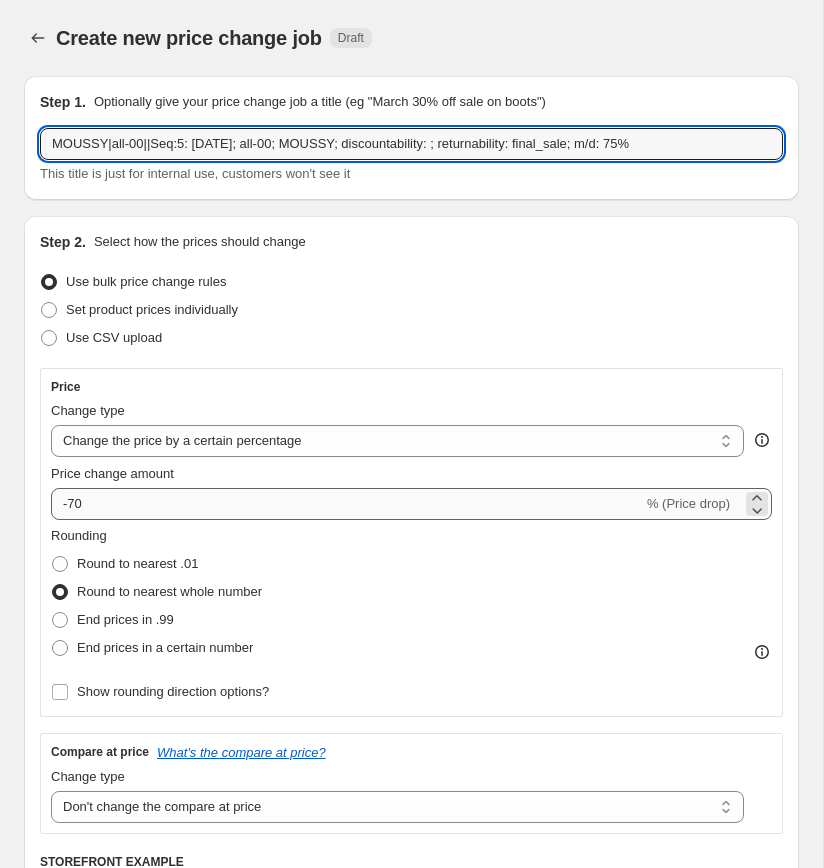 type on "MOUSSY|all-00||Seq:5: [DATE]; all-00; MOUSSY; discountability: ; returnability: final_sale; m/d: 75%" 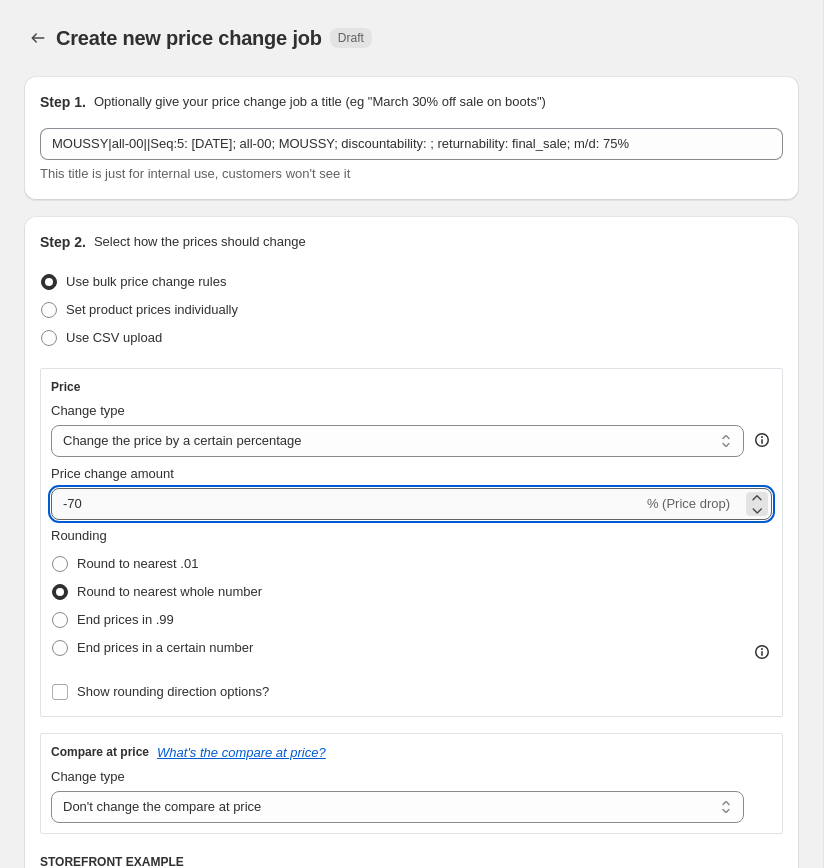 click on "-70" at bounding box center [347, 504] 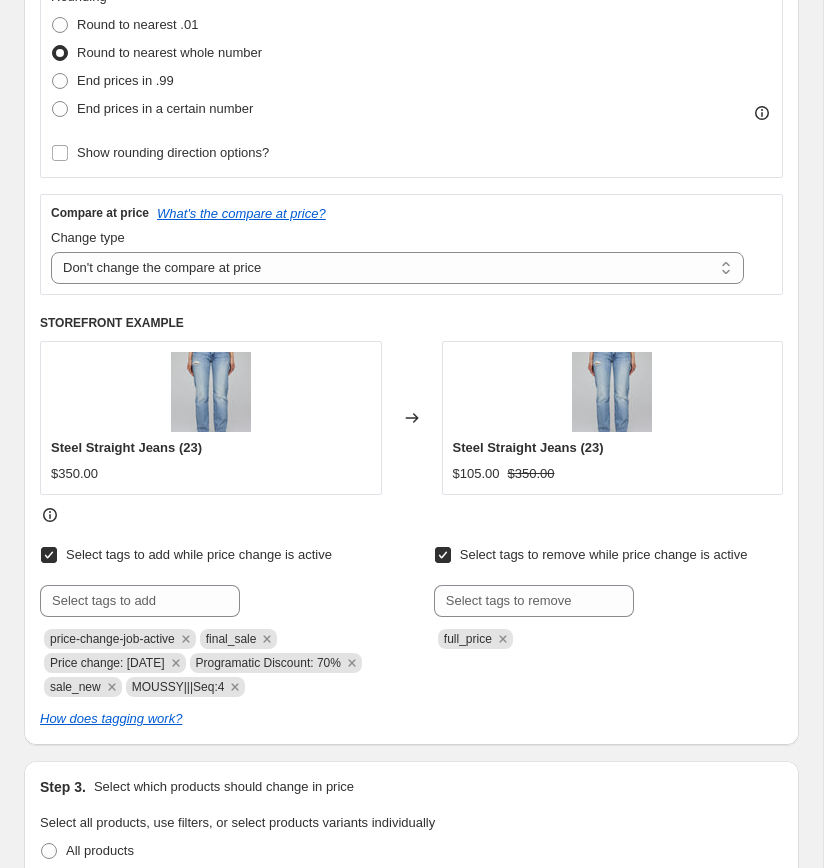 scroll, scrollTop: 558, scrollLeft: 0, axis: vertical 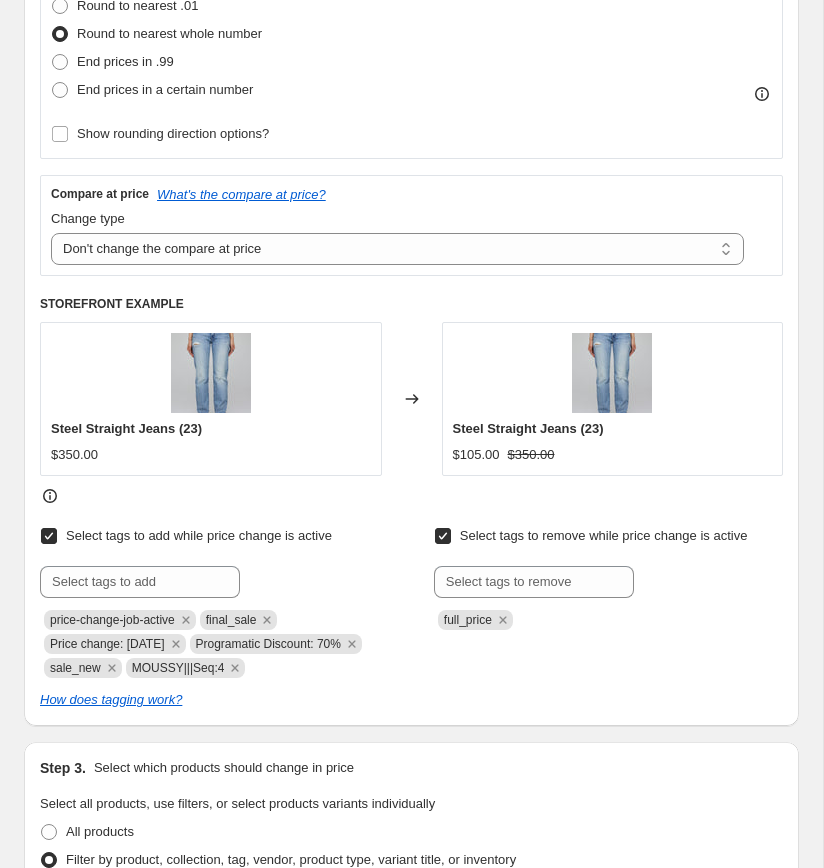 type on "-75" 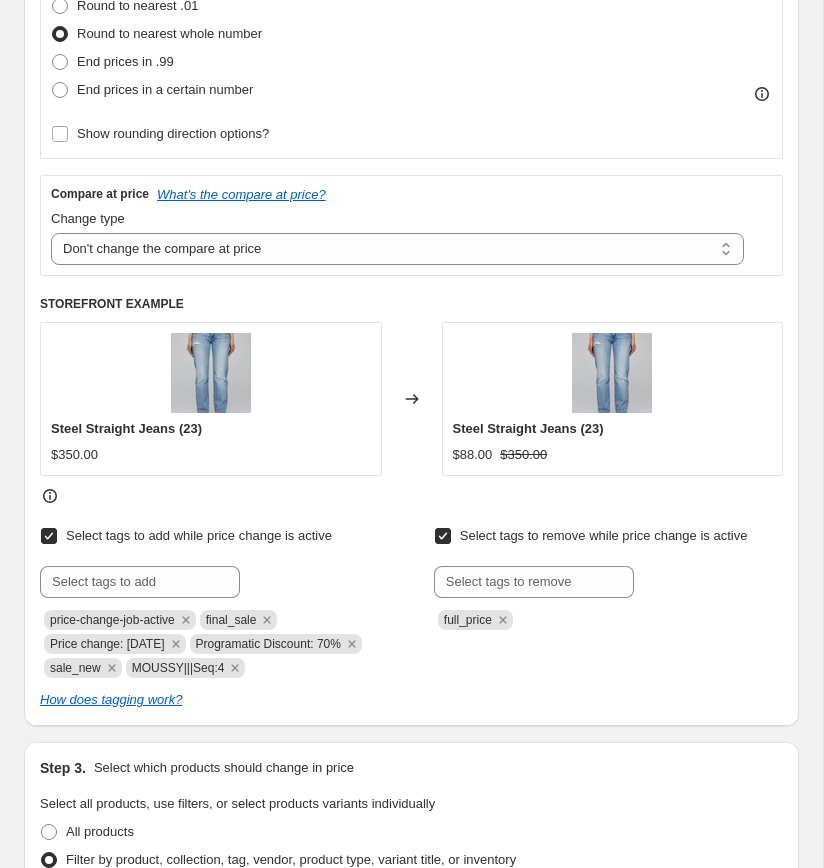 copy on "Price change: [DATE]" 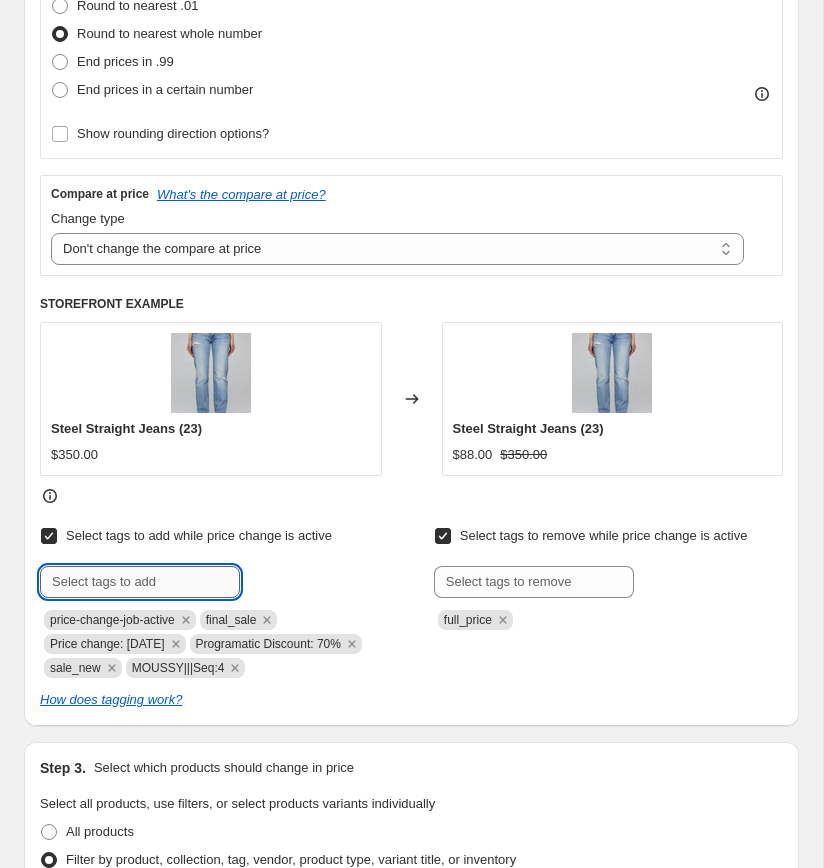 click at bounding box center [140, 582] 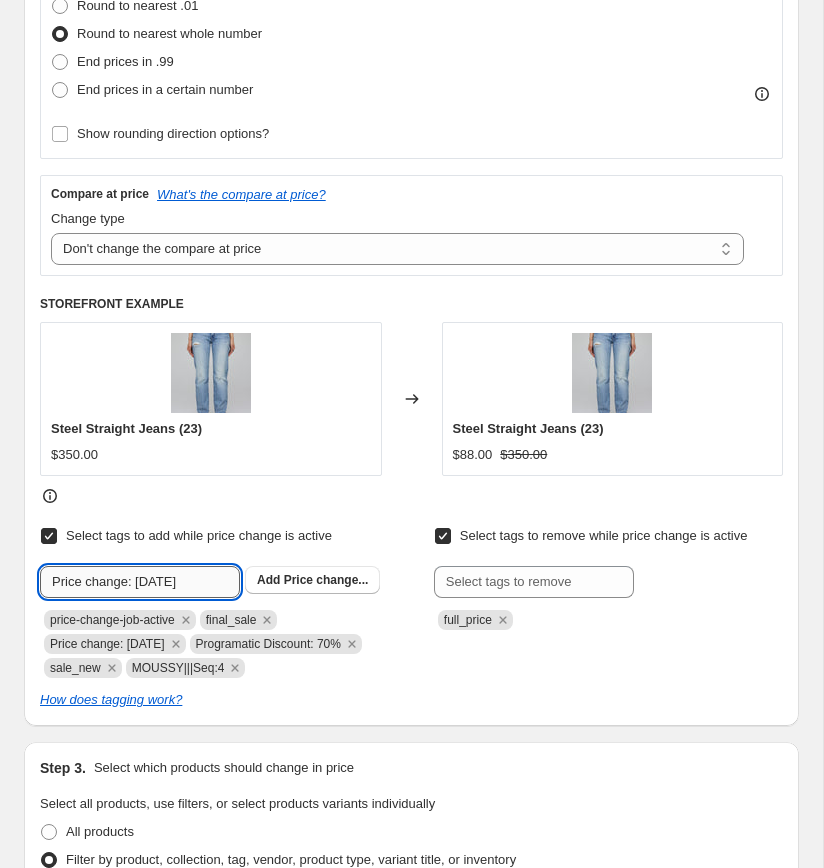 click on "Price change: [DATE]" at bounding box center [140, 582] 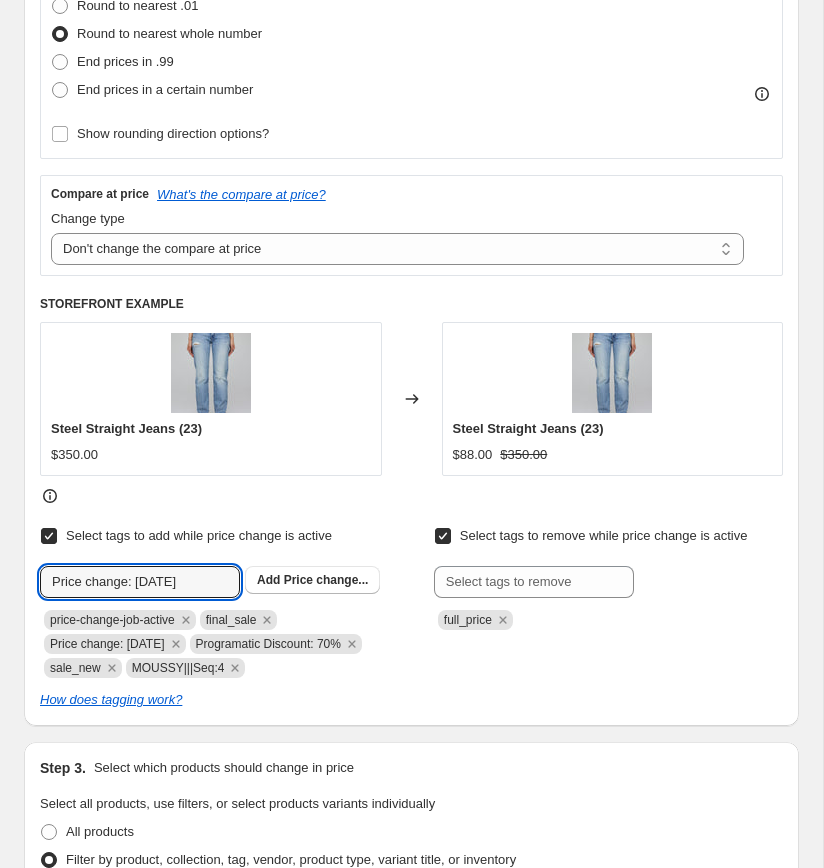 type on "Price change: [DATE]" 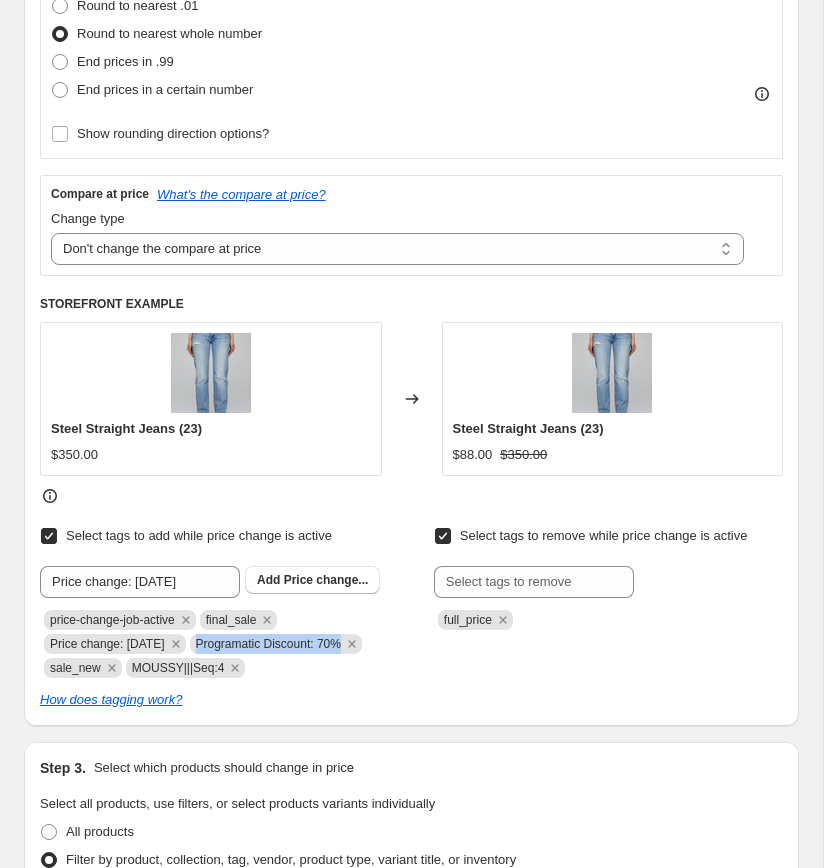 drag, startPoint x: 209, startPoint y: 644, endPoint x: 366, endPoint y: 652, distance: 157.20369 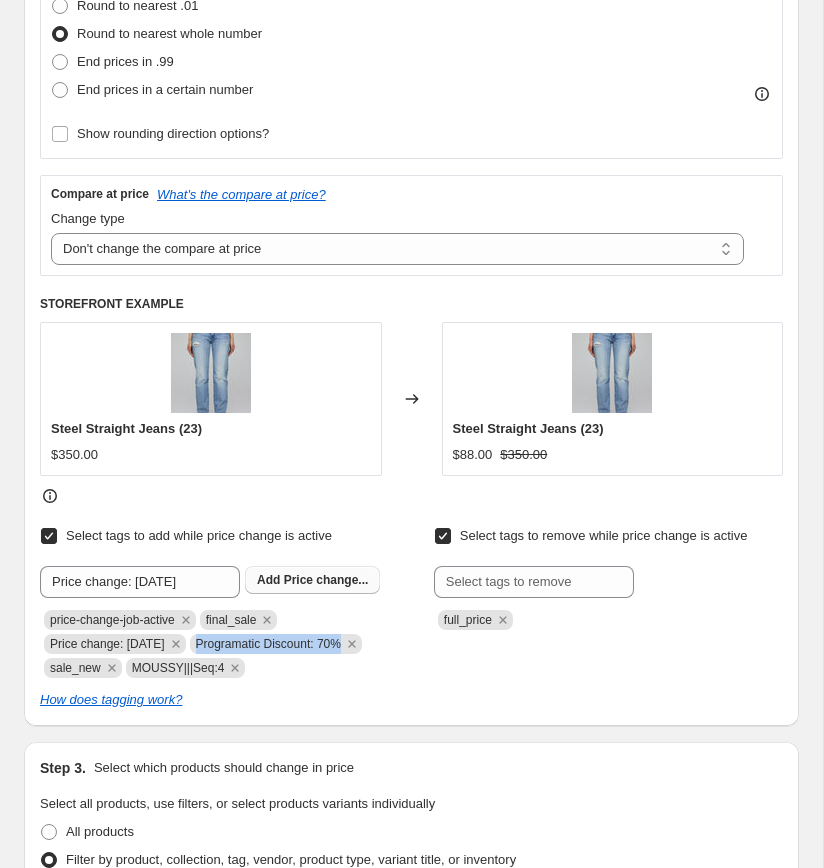 click on "Price change..." at bounding box center [326, 580] 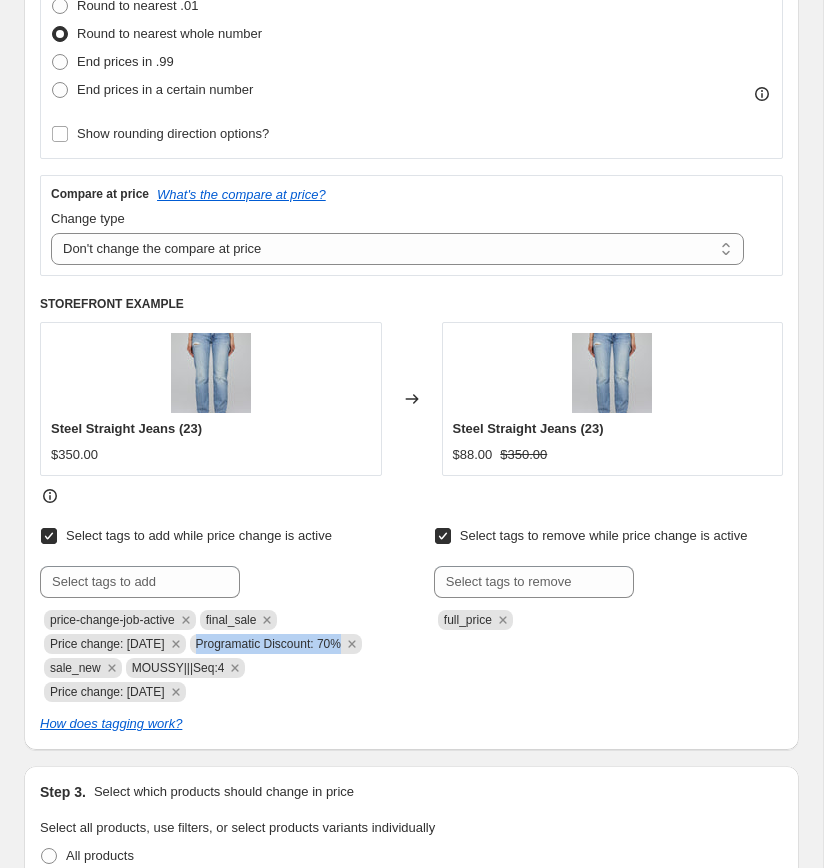copy on "Programatic Discount: 70%" 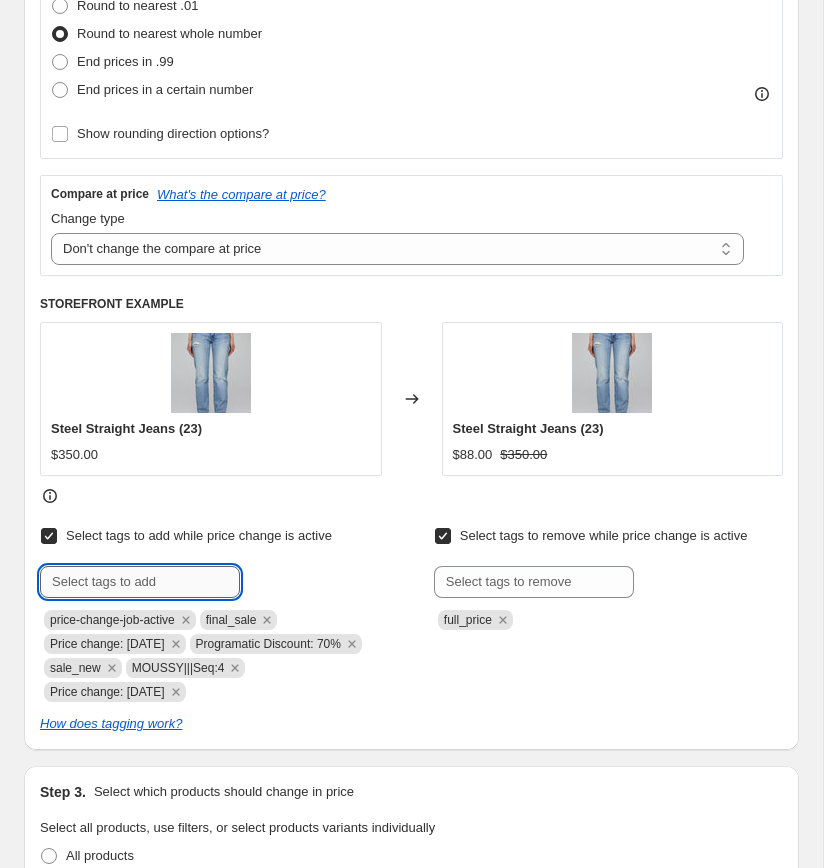 click at bounding box center (140, 582) 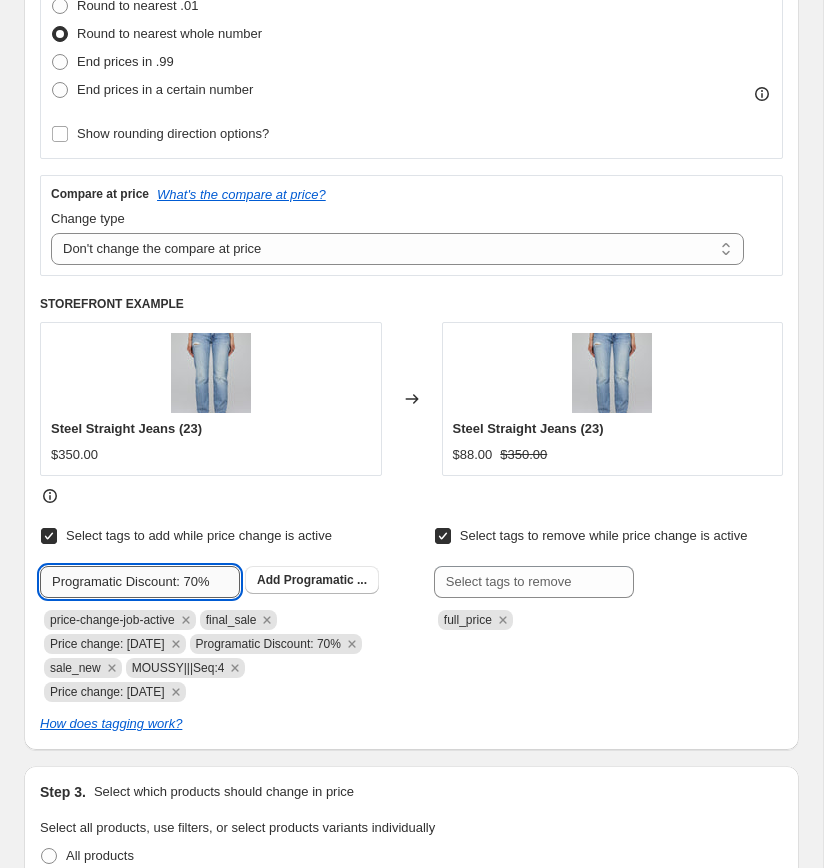 click on "Programatic Discount: 70%" at bounding box center [140, 582] 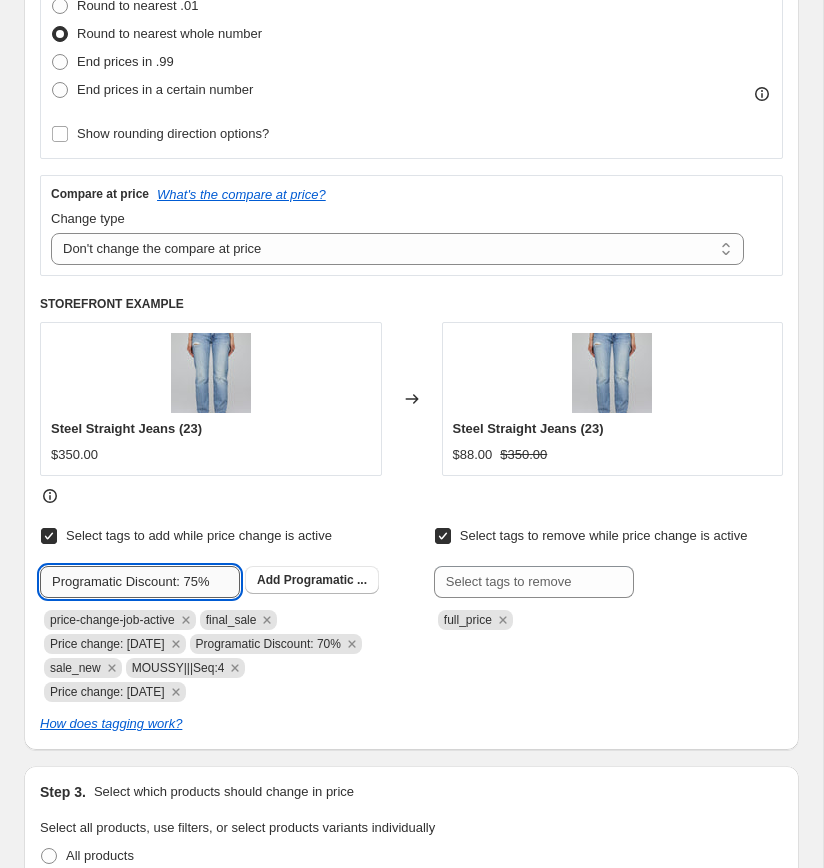 type on "Programatic Discount: 75%" 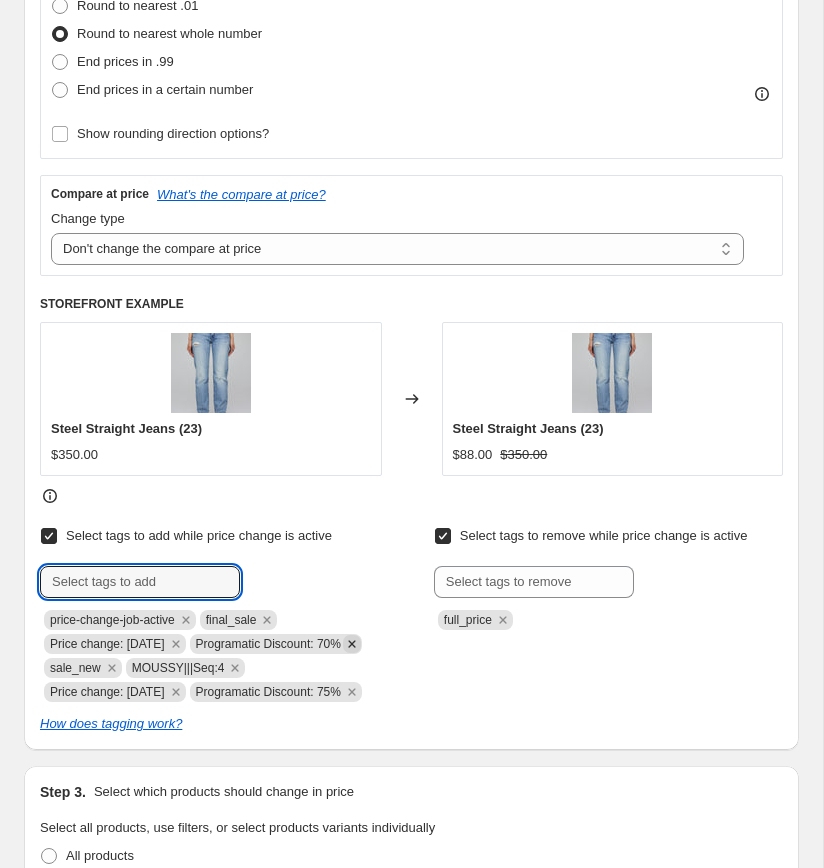 click 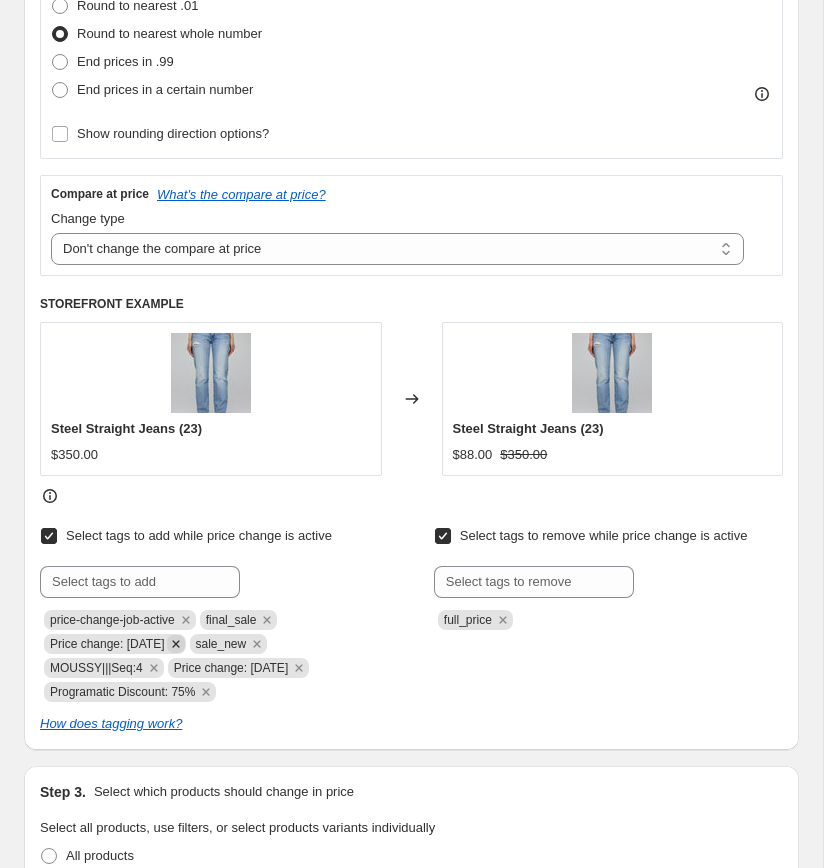 click 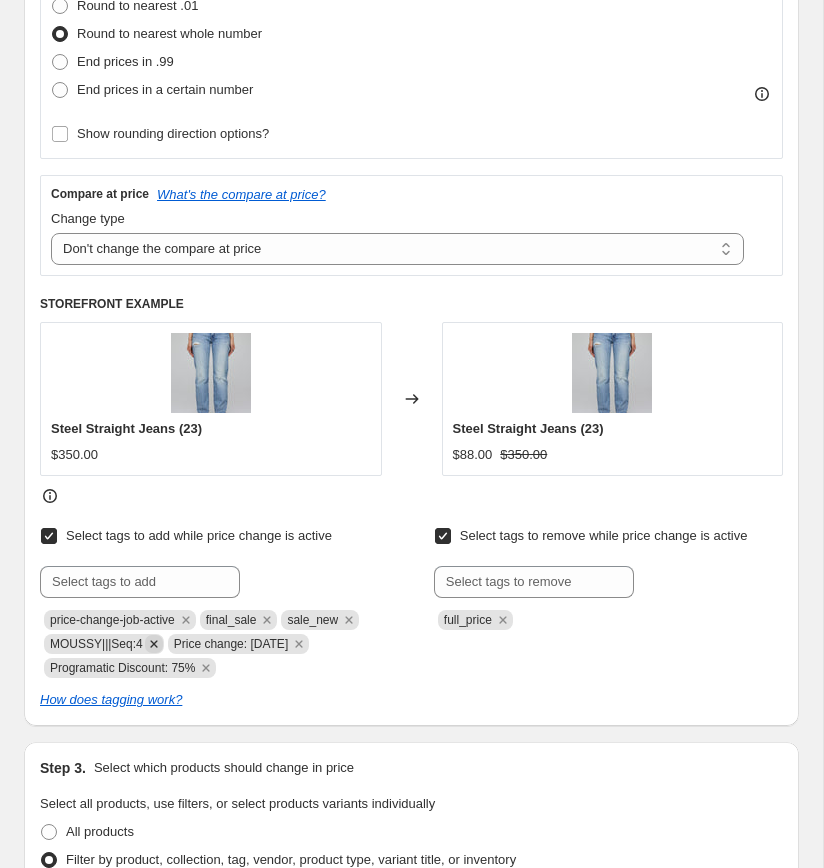 click 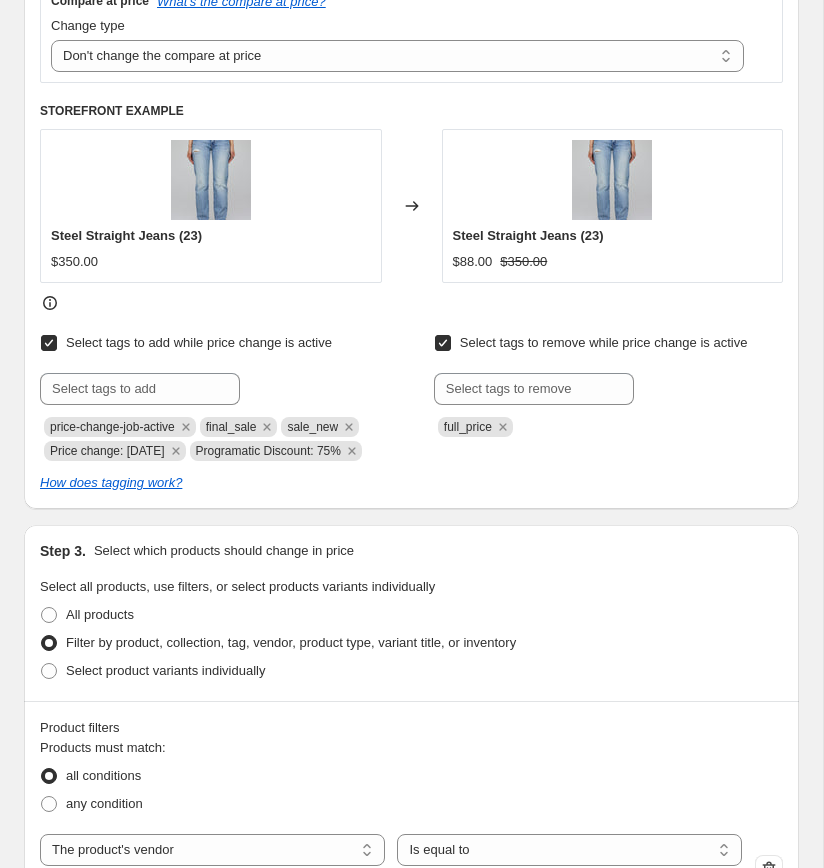 scroll, scrollTop: 798, scrollLeft: 0, axis: vertical 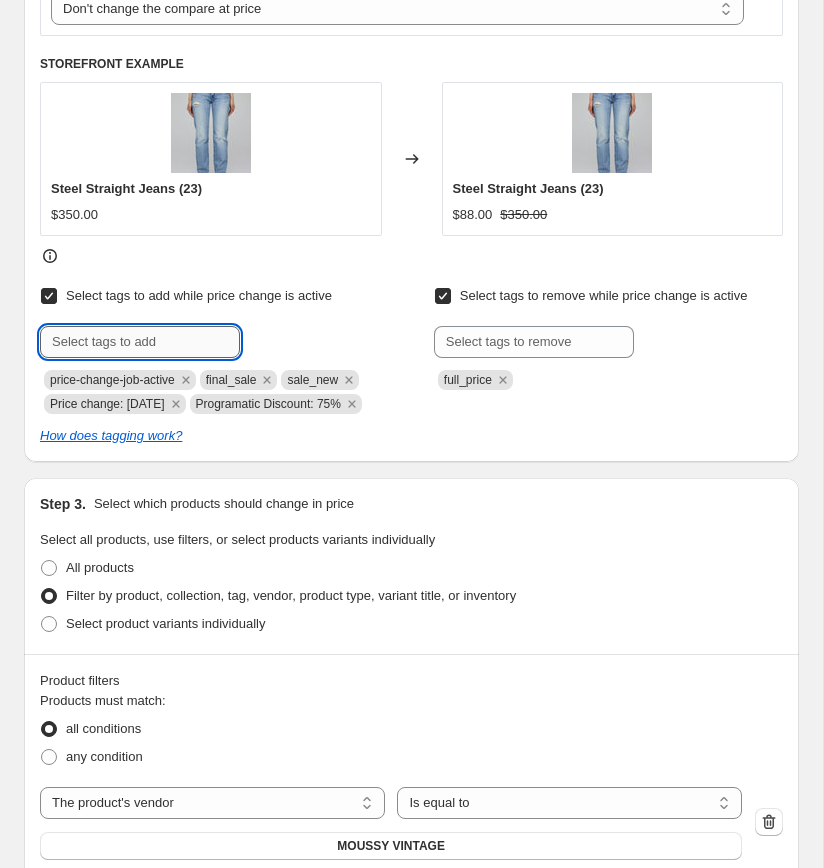 click at bounding box center [140, 342] 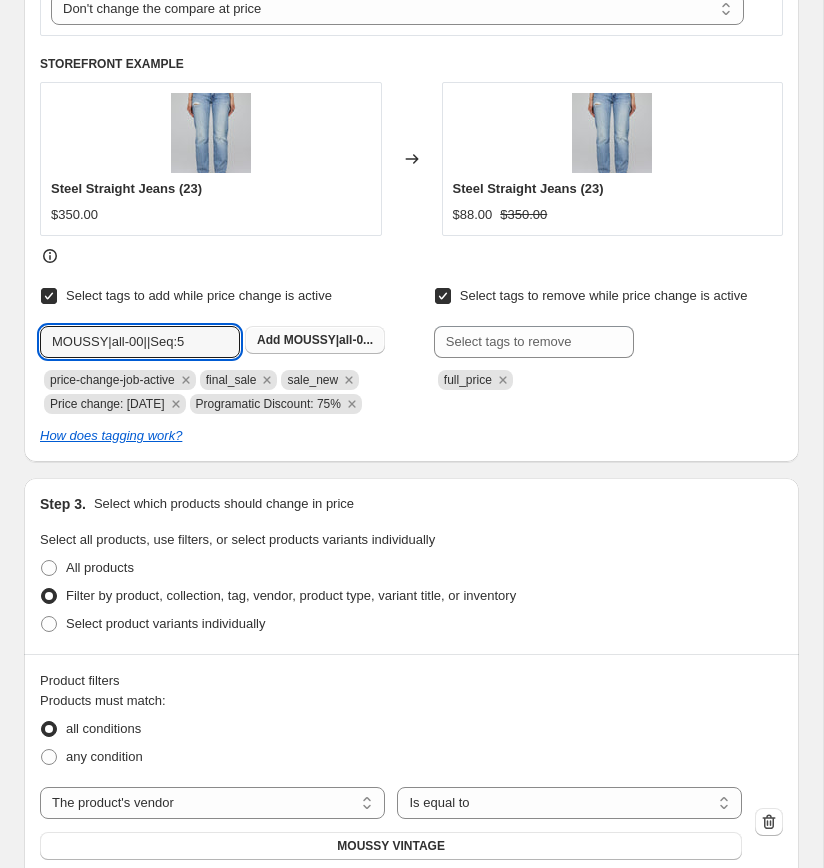 type on "MOUSSY|all-00||Seq:5" 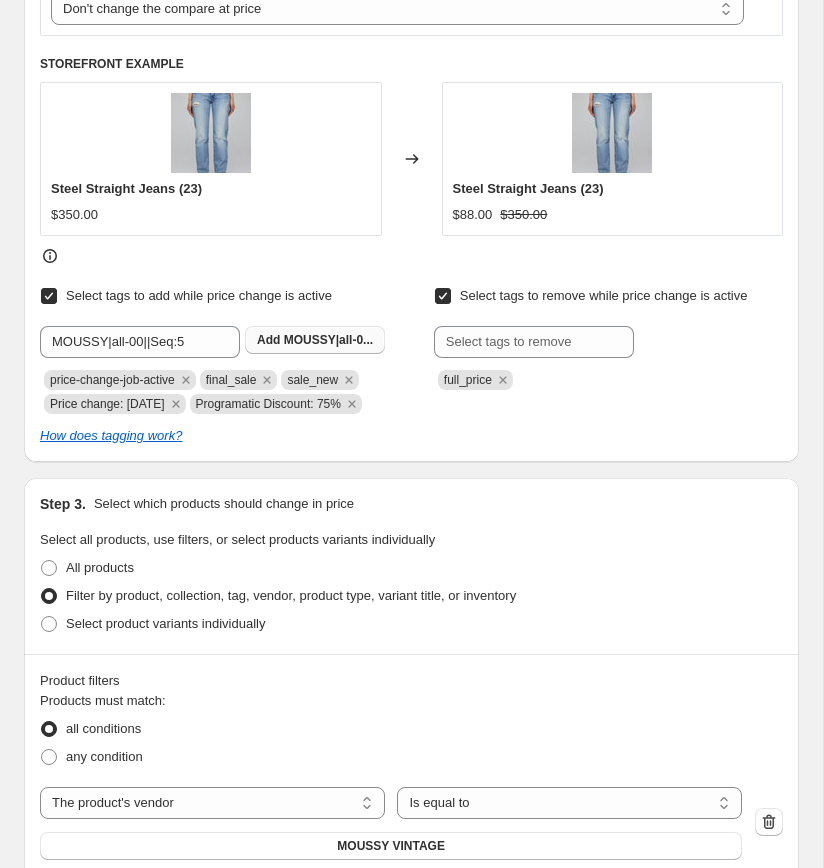 click on "MOUSSY|all-0..." at bounding box center (328, 340) 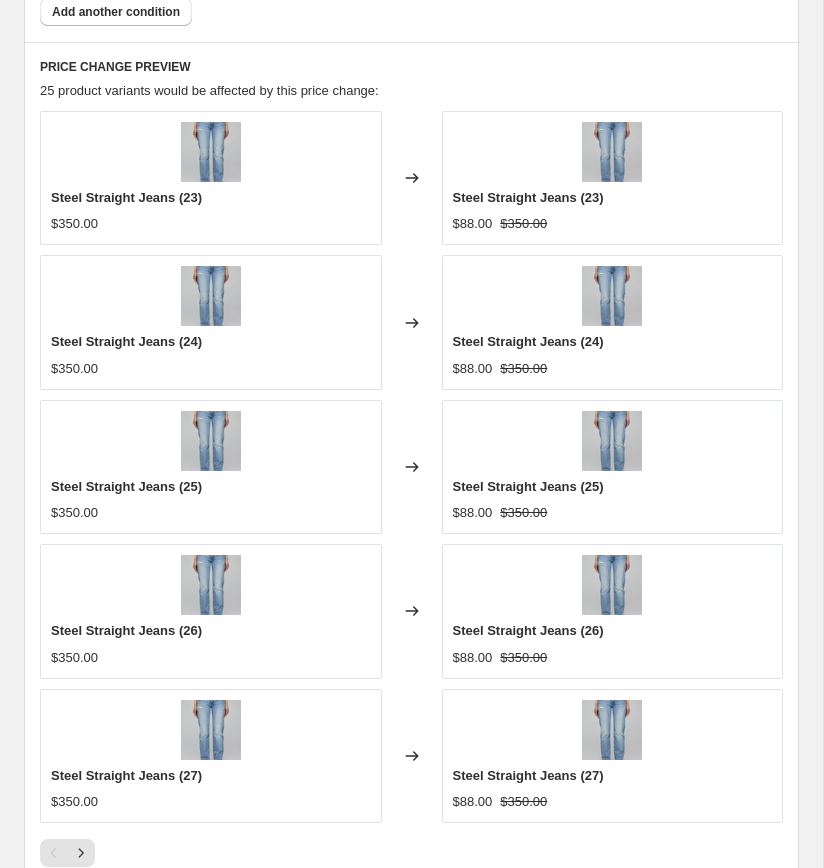 scroll, scrollTop: 2038, scrollLeft: 0, axis: vertical 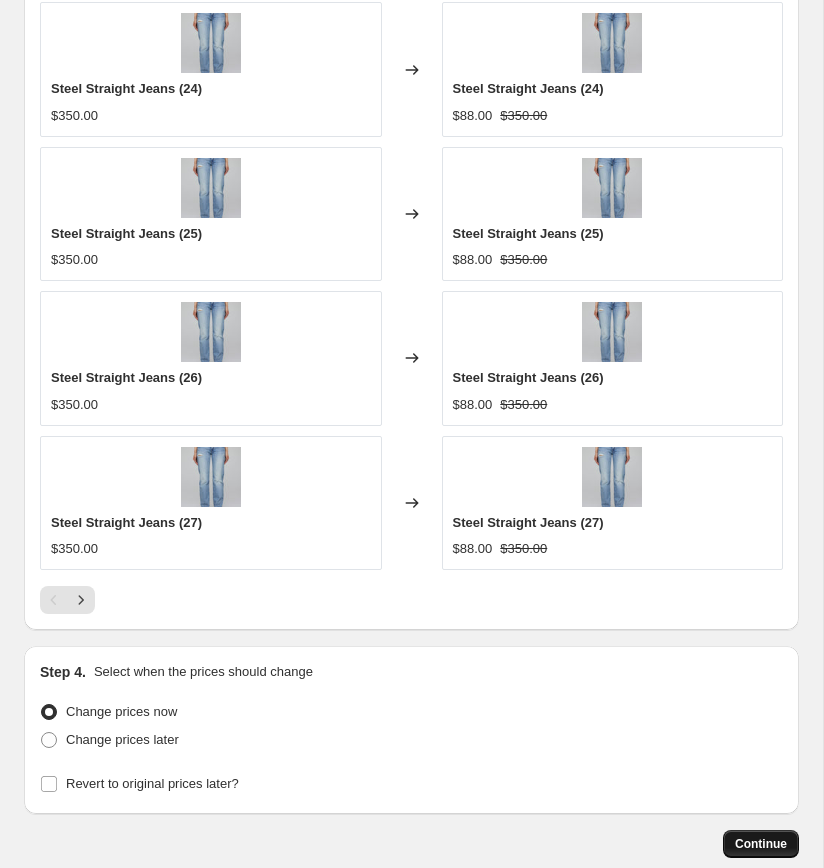 click on "Continue" at bounding box center (761, 844) 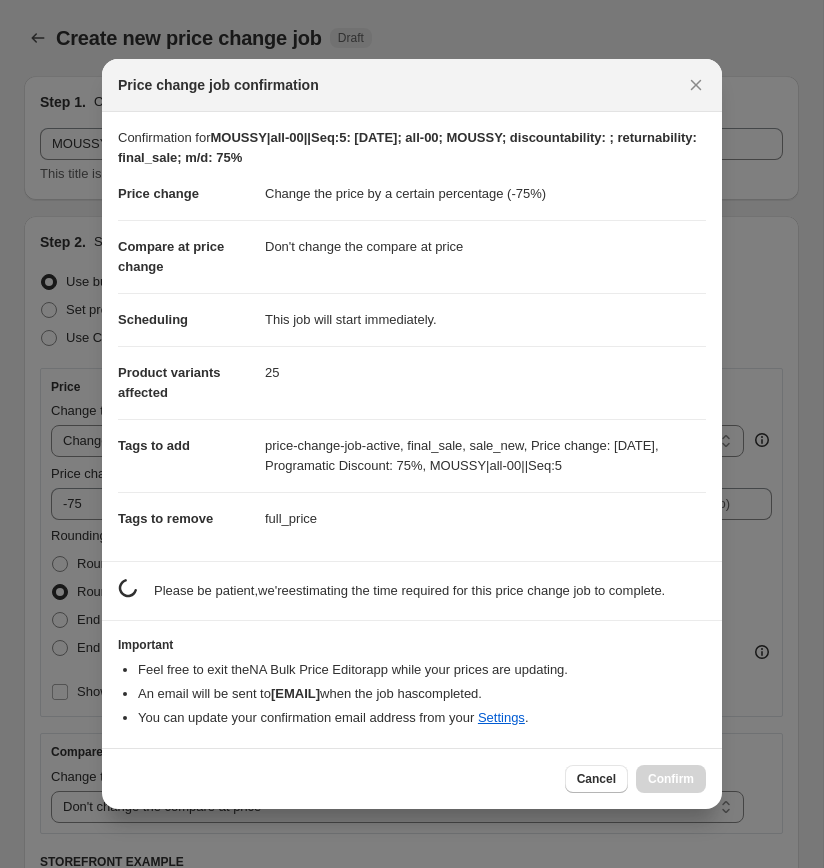 scroll, scrollTop: 0, scrollLeft: 0, axis: both 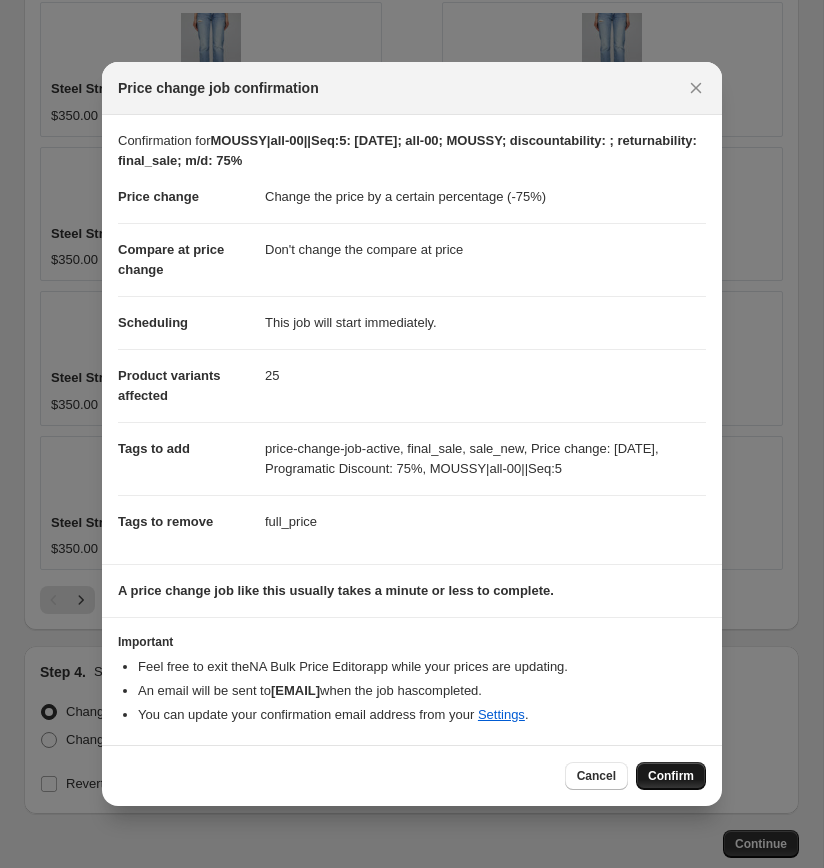 click on "Confirm" at bounding box center (671, 776) 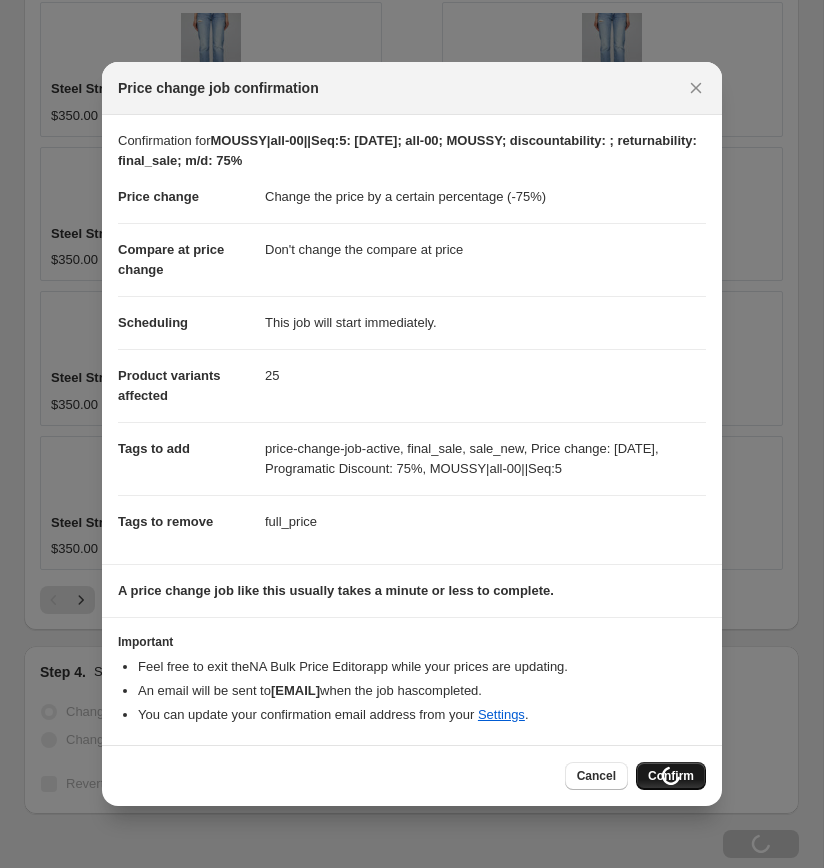 scroll, scrollTop: 2178, scrollLeft: 0, axis: vertical 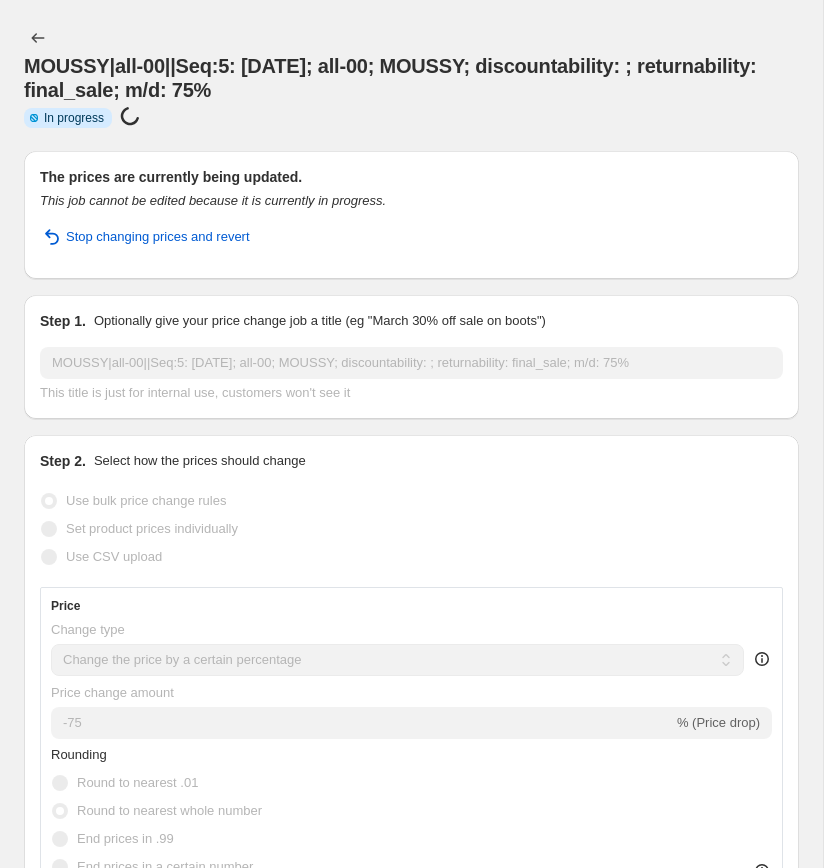select on "percentage" 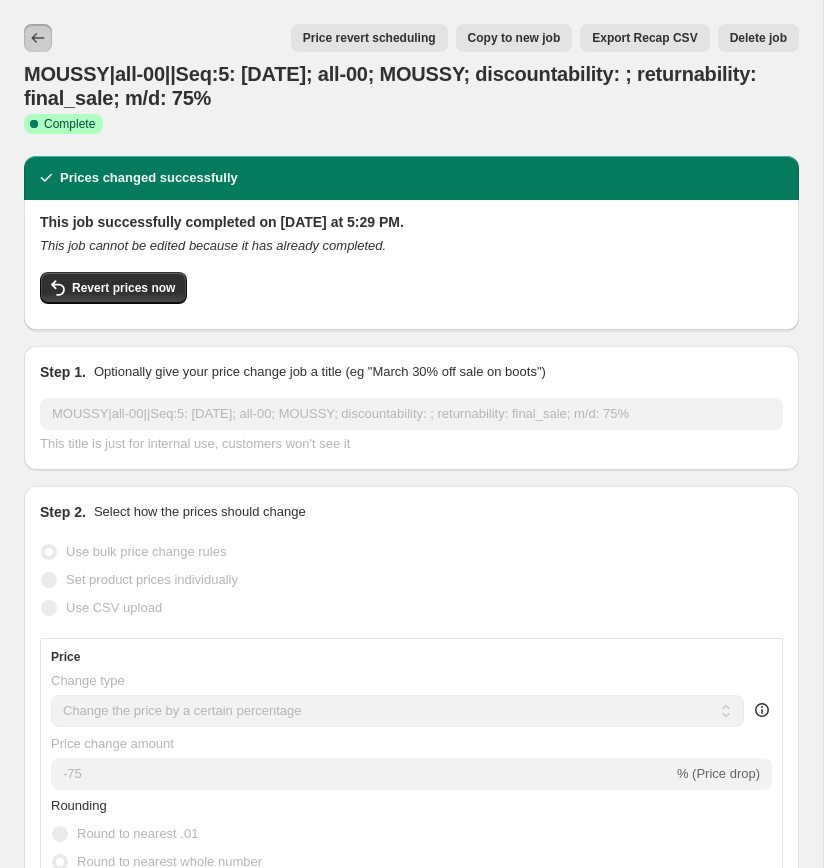 click 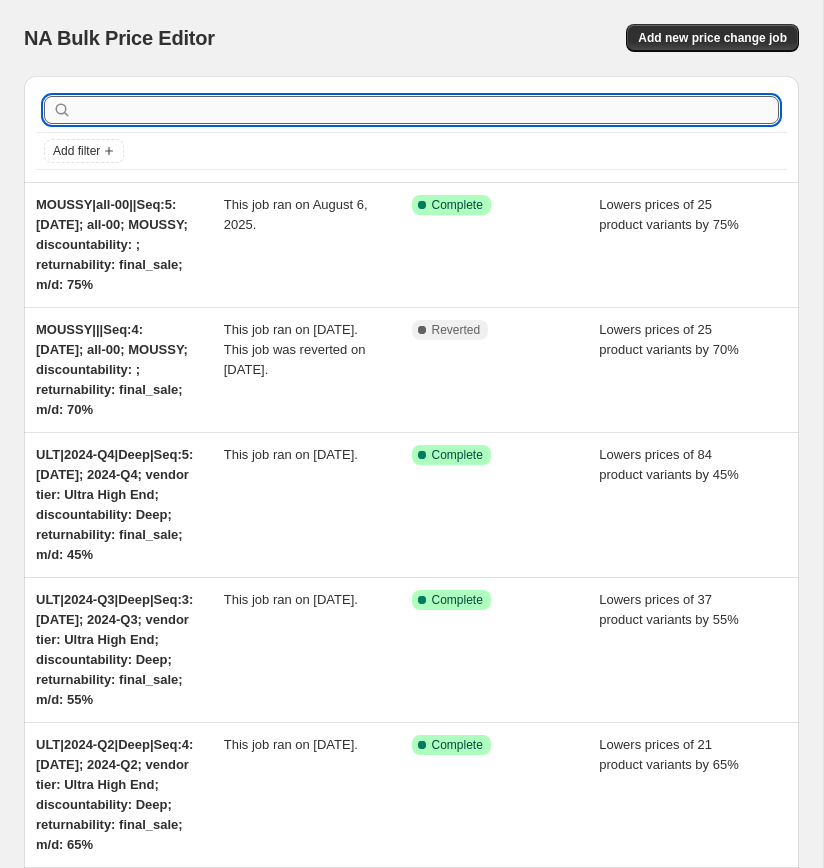 click at bounding box center (427, 110) 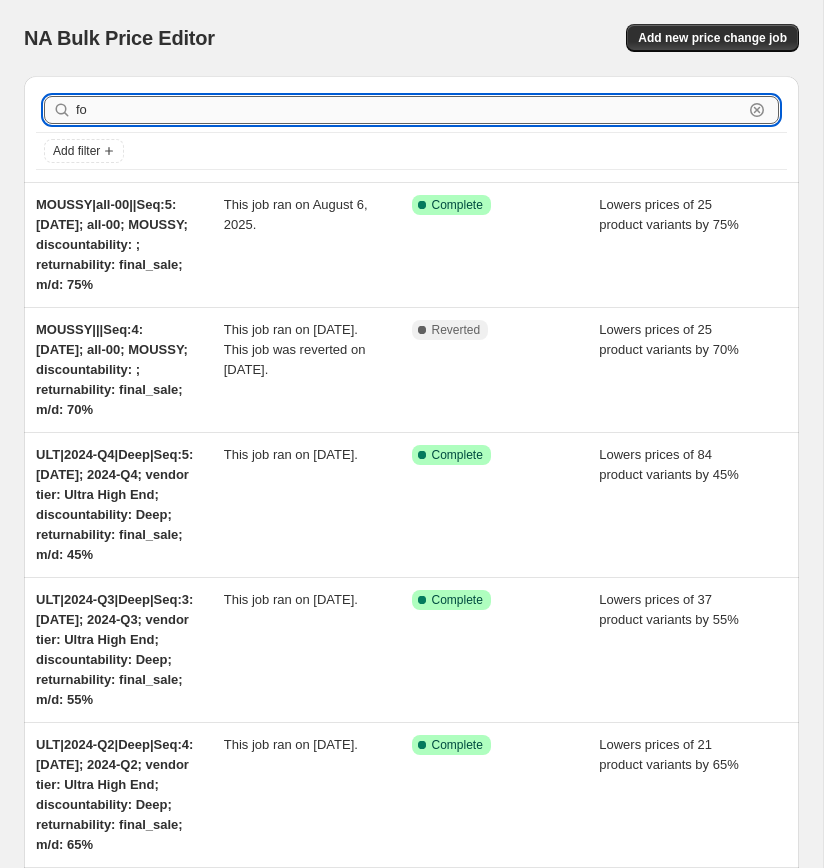 type on "for" 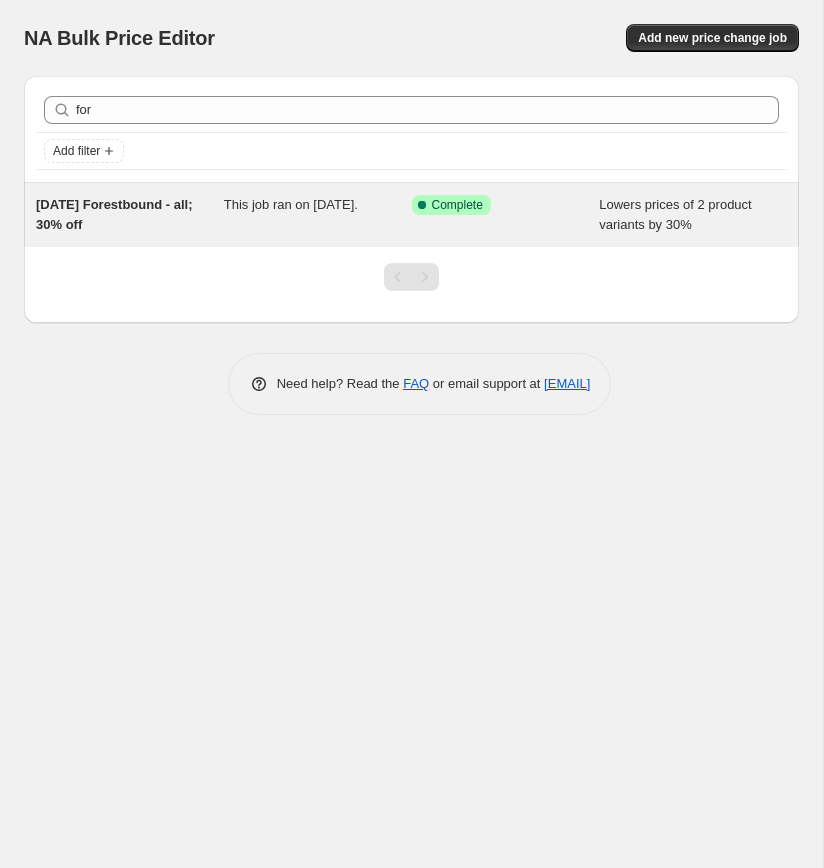 click on "[DATE] Forestbound - all; 30% off" at bounding box center (114, 214) 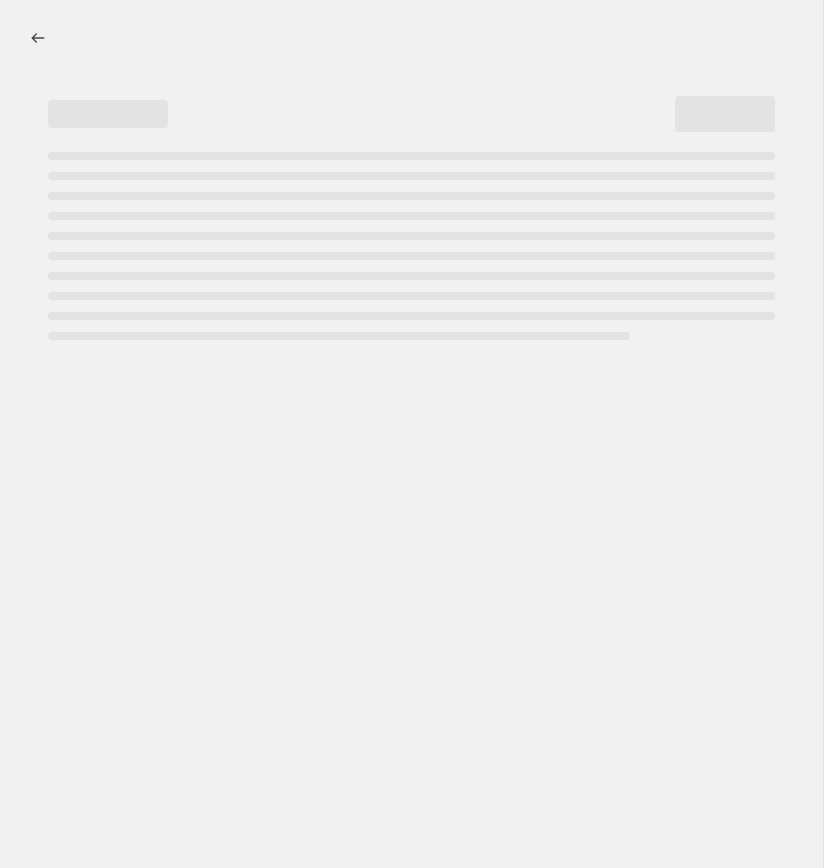 select on "percentage" 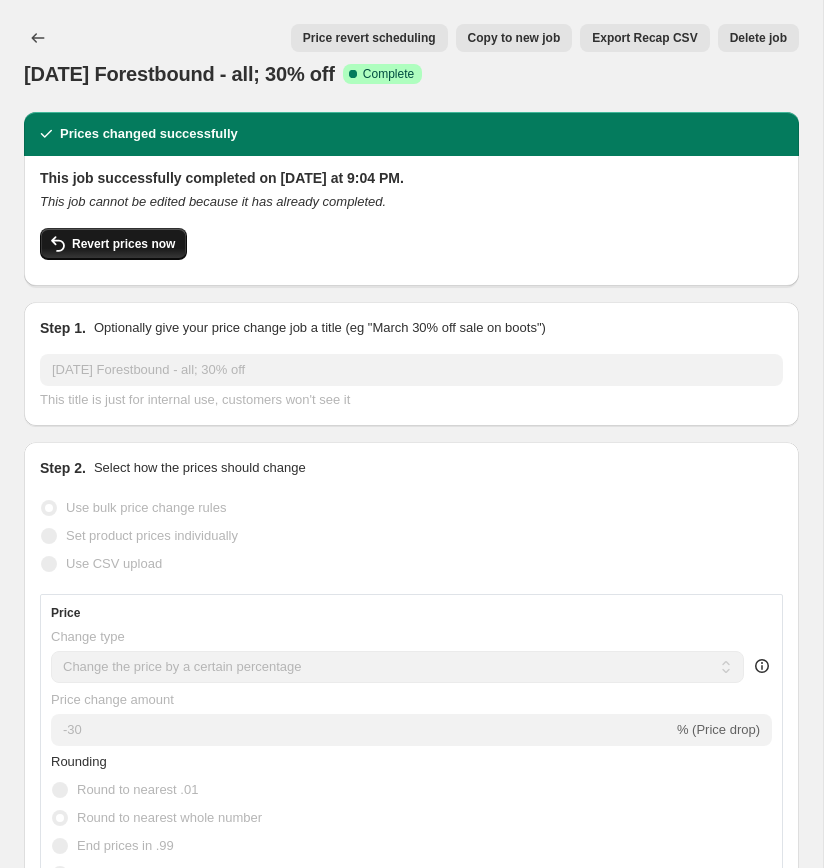 click on "Revert prices now" at bounding box center (123, 244) 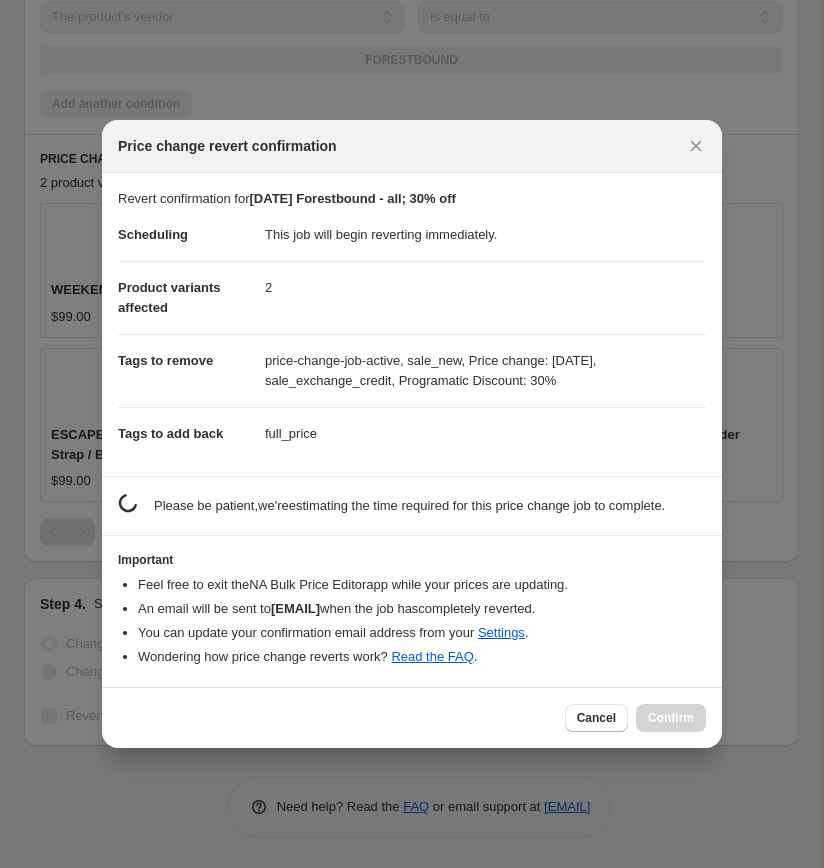 scroll, scrollTop: 0, scrollLeft: 0, axis: both 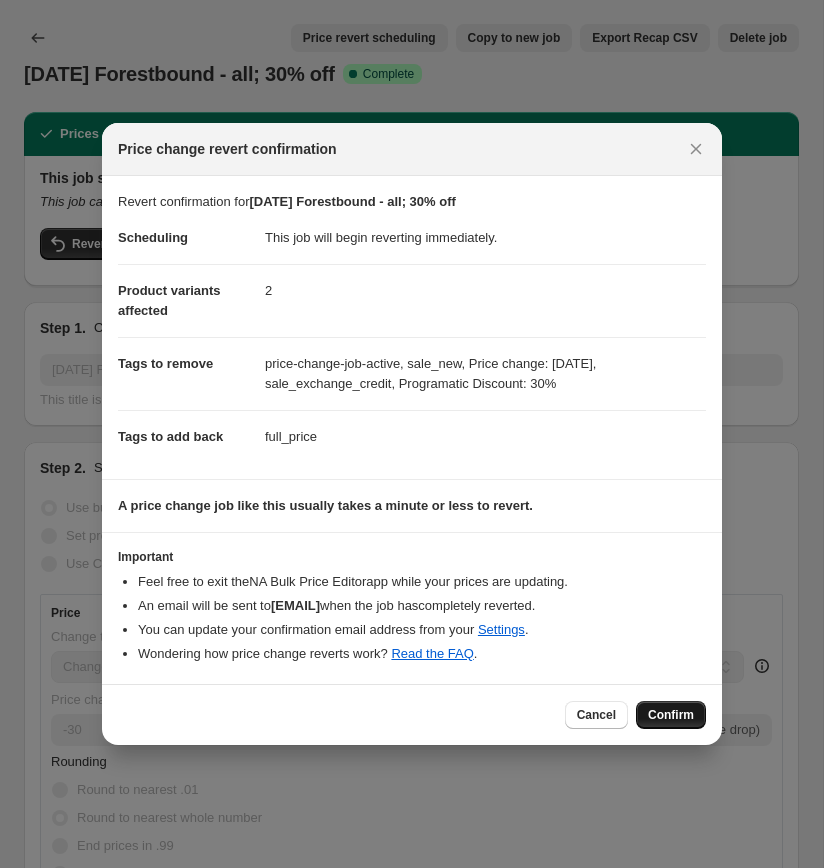 click on "Confirm" at bounding box center (671, 715) 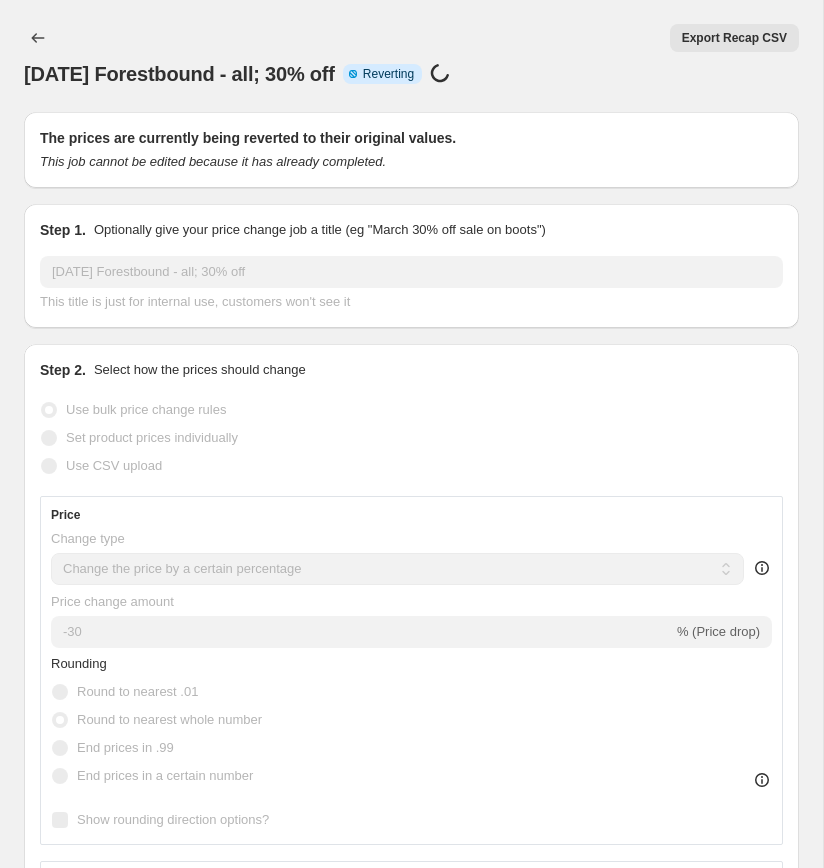 select on "percentage" 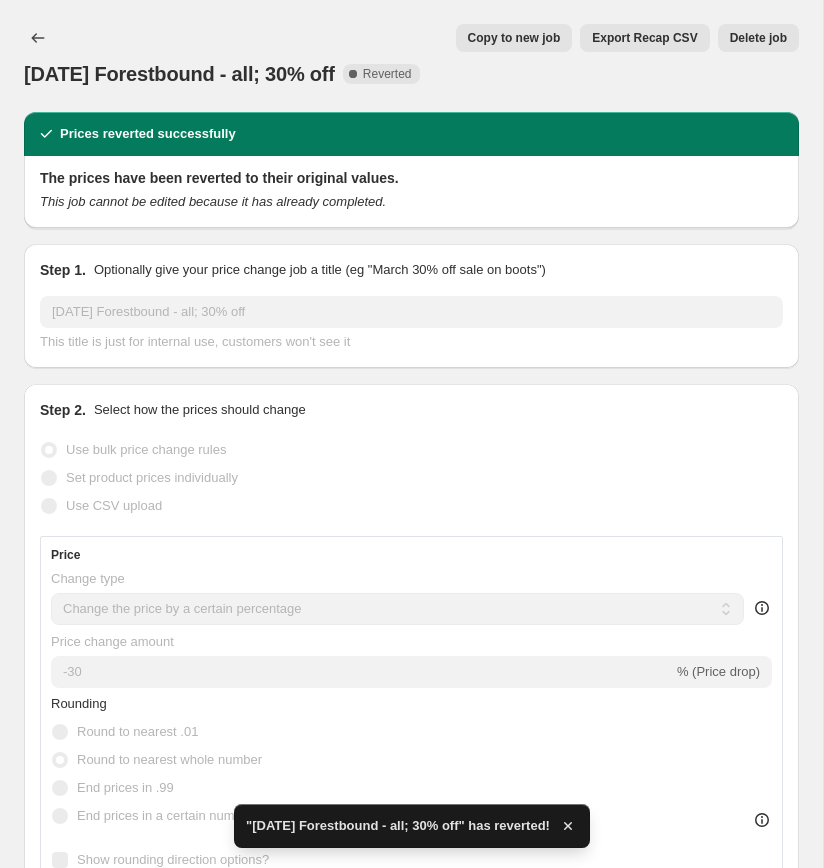 click on "Copy to new job" at bounding box center (514, 38) 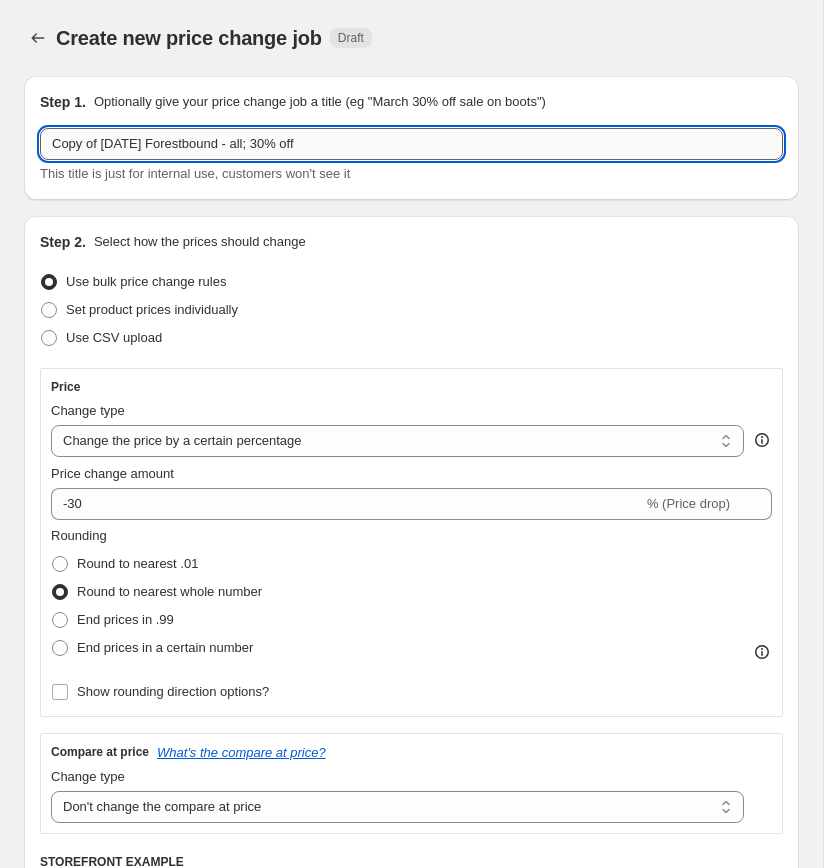 click on "Copy of [DATE] Forestbound - all; 30% off" at bounding box center [411, 144] 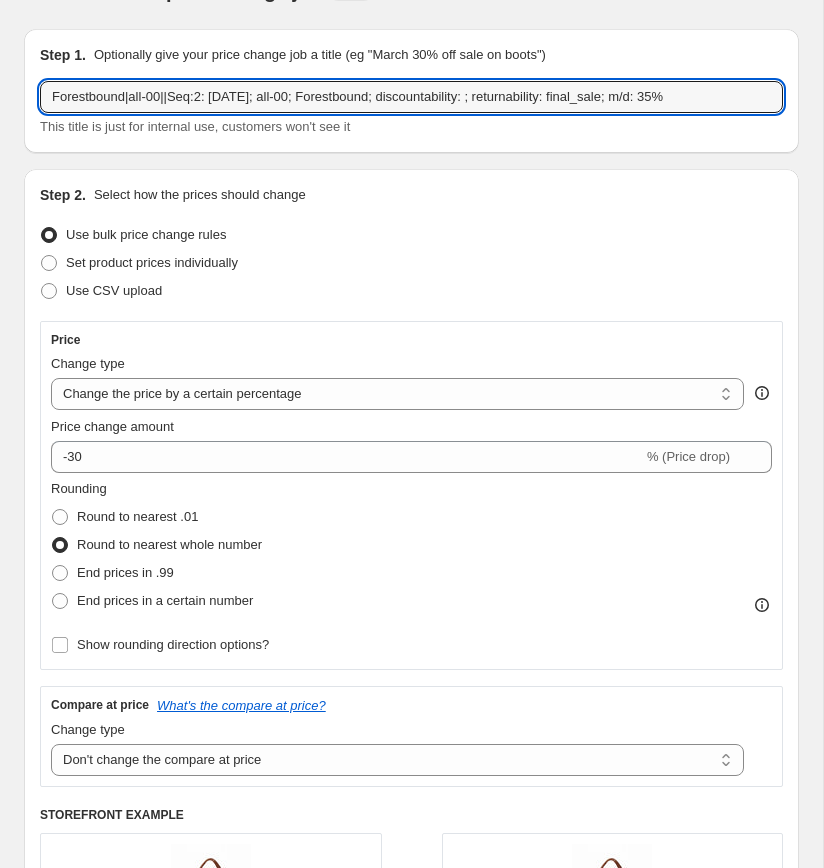 scroll, scrollTop: 52, scrollLeft: 0, axis: vertical 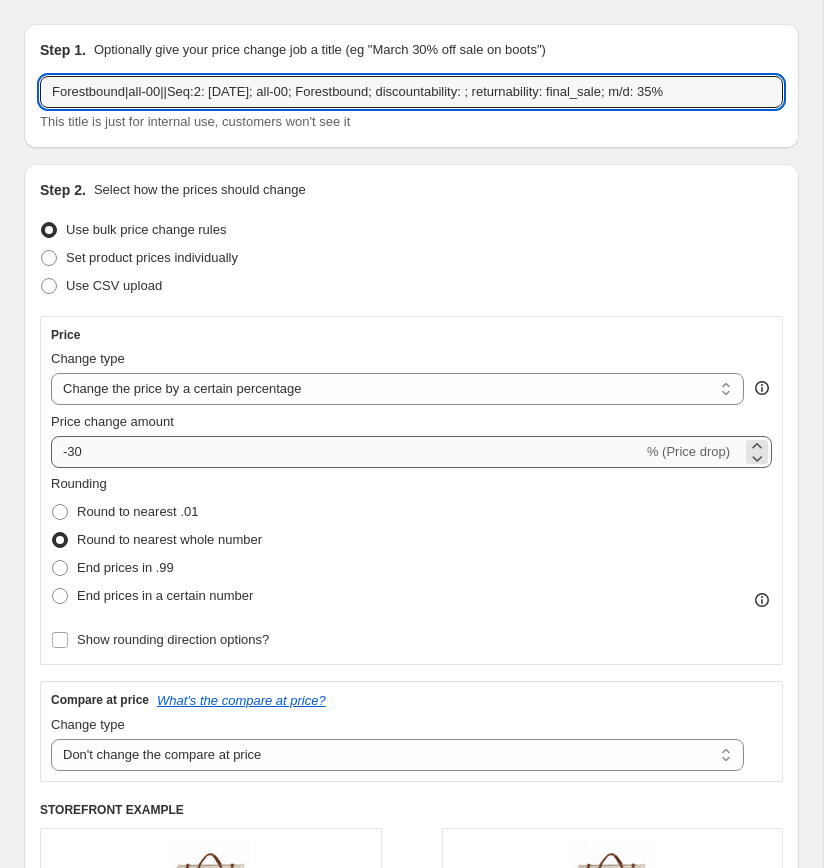 type on "Forestbound|all-00||Seq:2: [DATE]; all-00; Forestbound; discountability: ; returnability: final_sale; m/d: 35%" 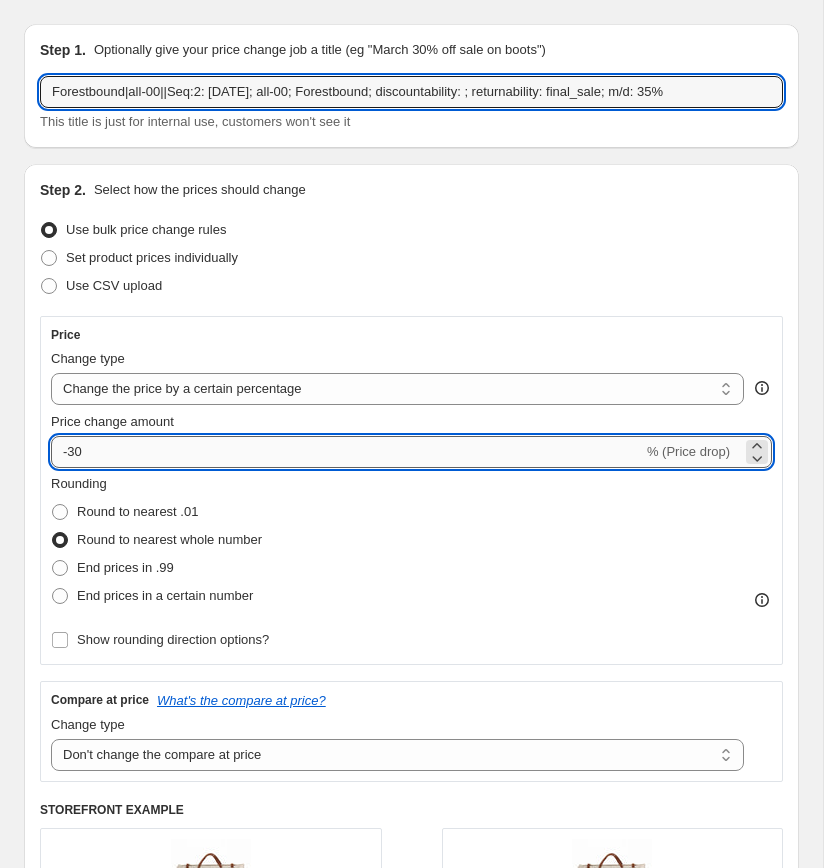 click on "-30" at bounding box center (347, 452) 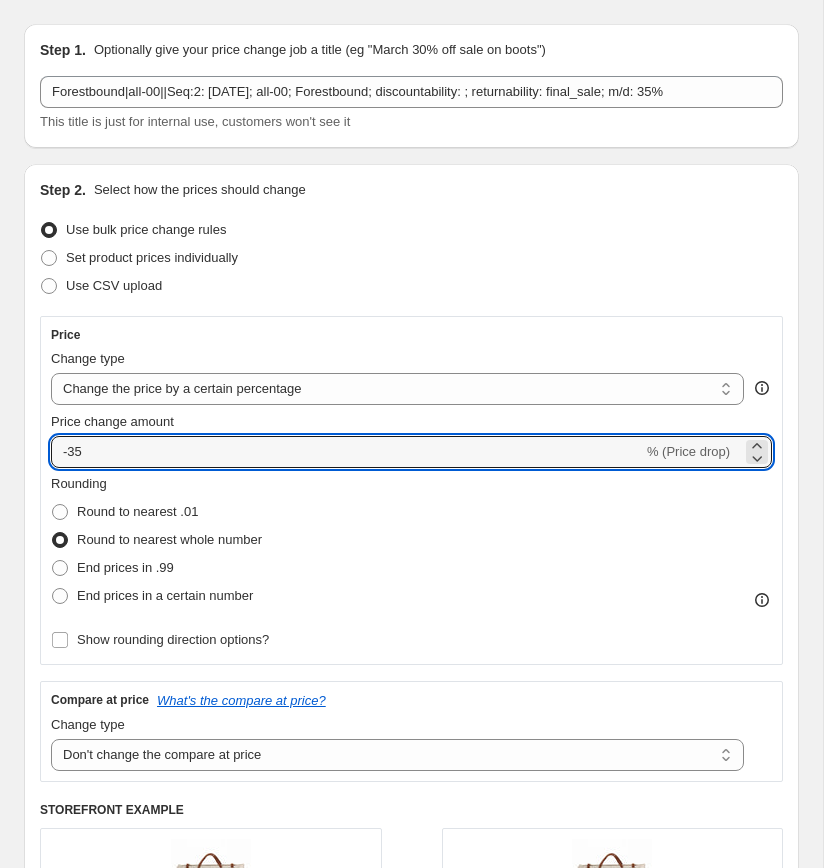 type on "-35" 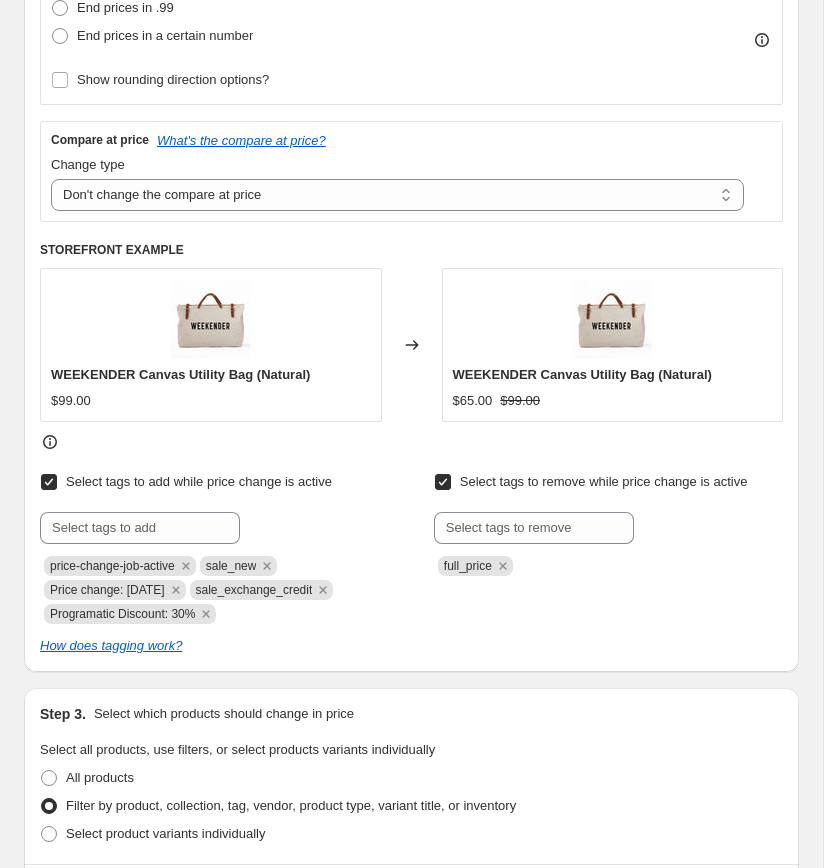 scroll, scrollTop: 613, scrollLeft: 0, axis: vertical 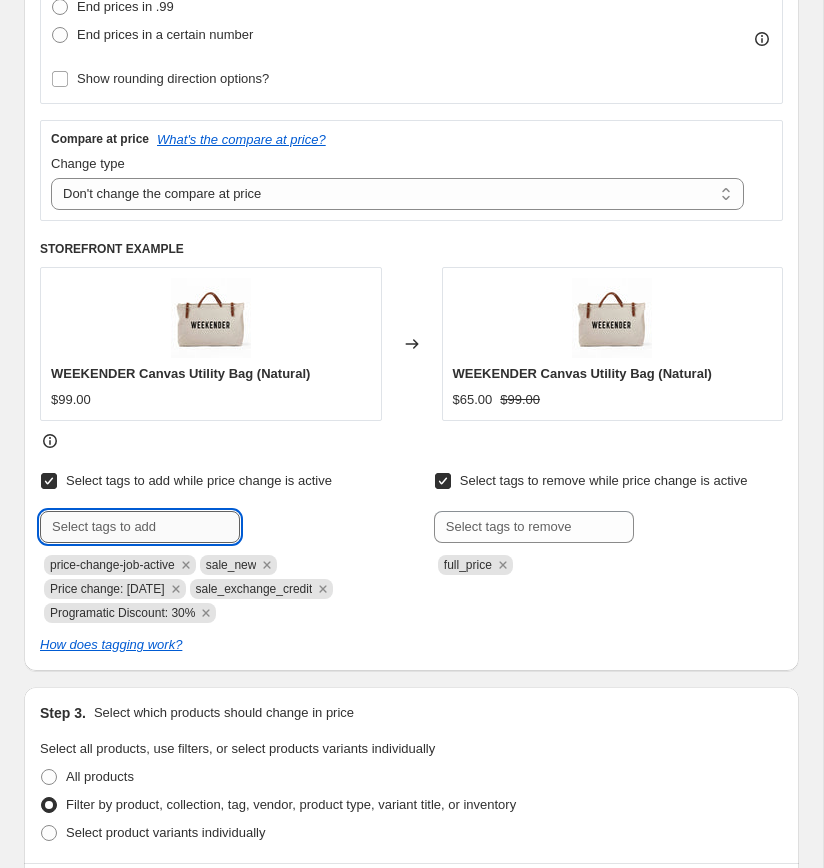 click at bounding box center [140, 527] 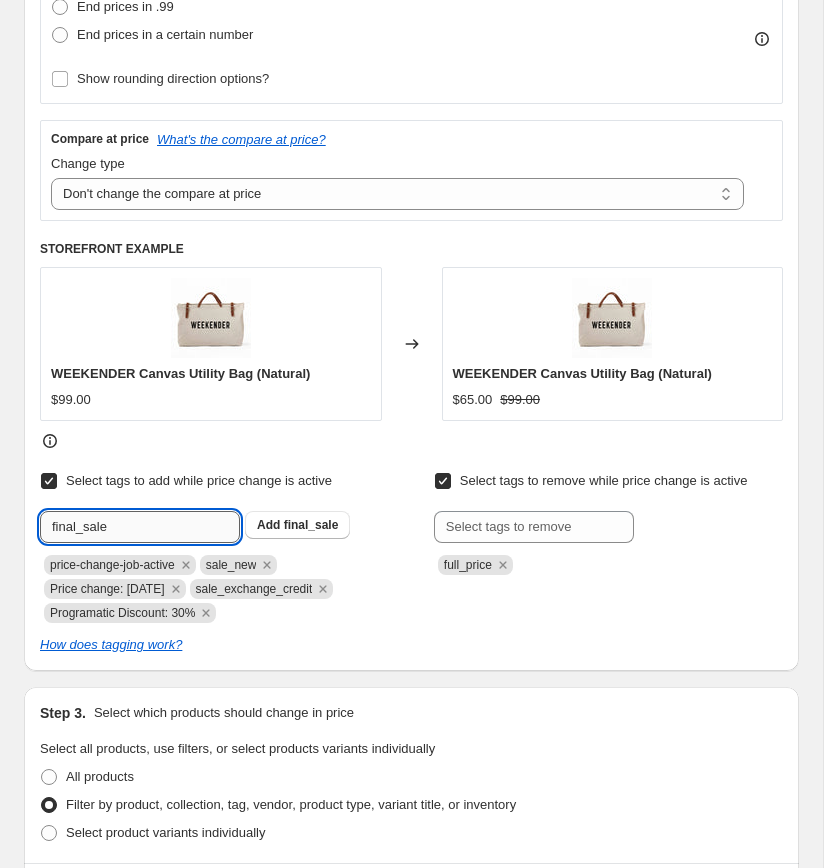 type on "final_sale" 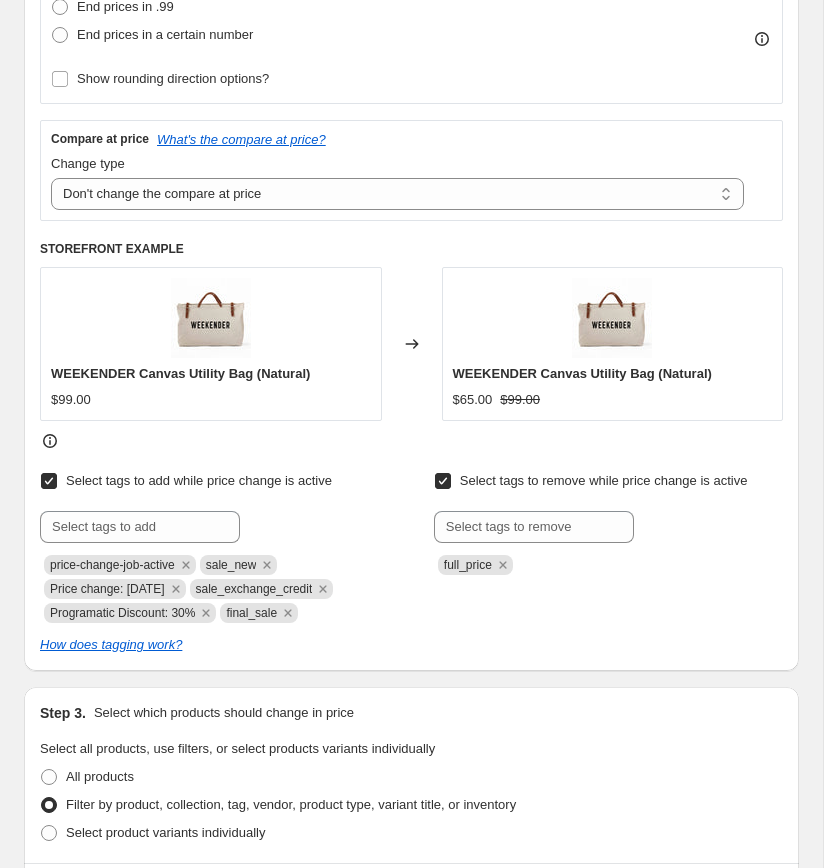 copy on "Price change: [DATE]" 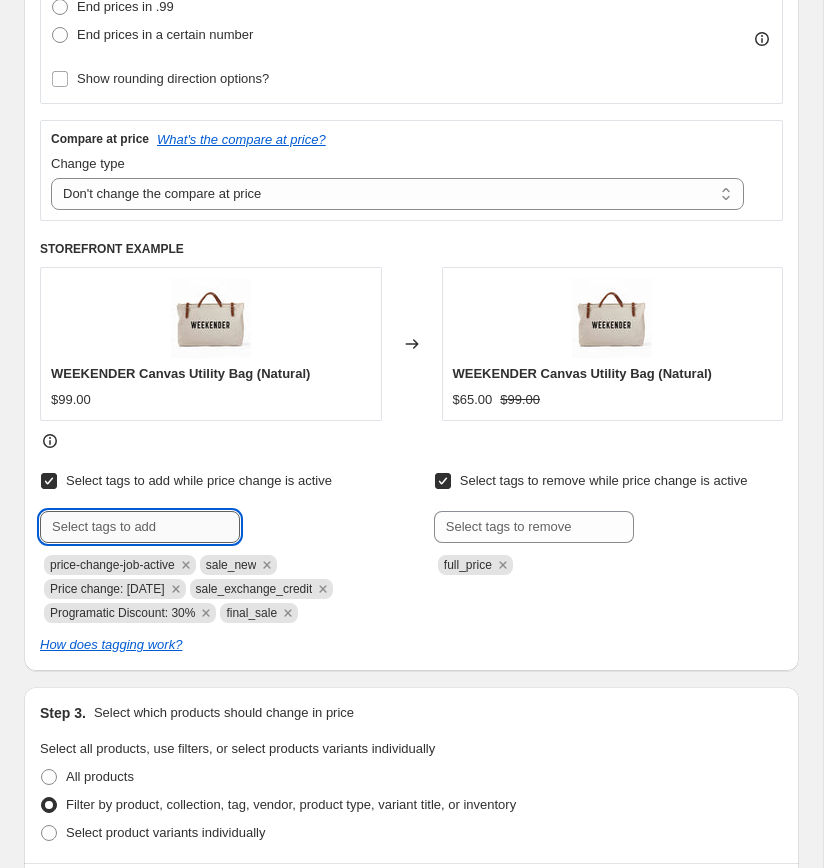 click at bounding box center [140, 527] 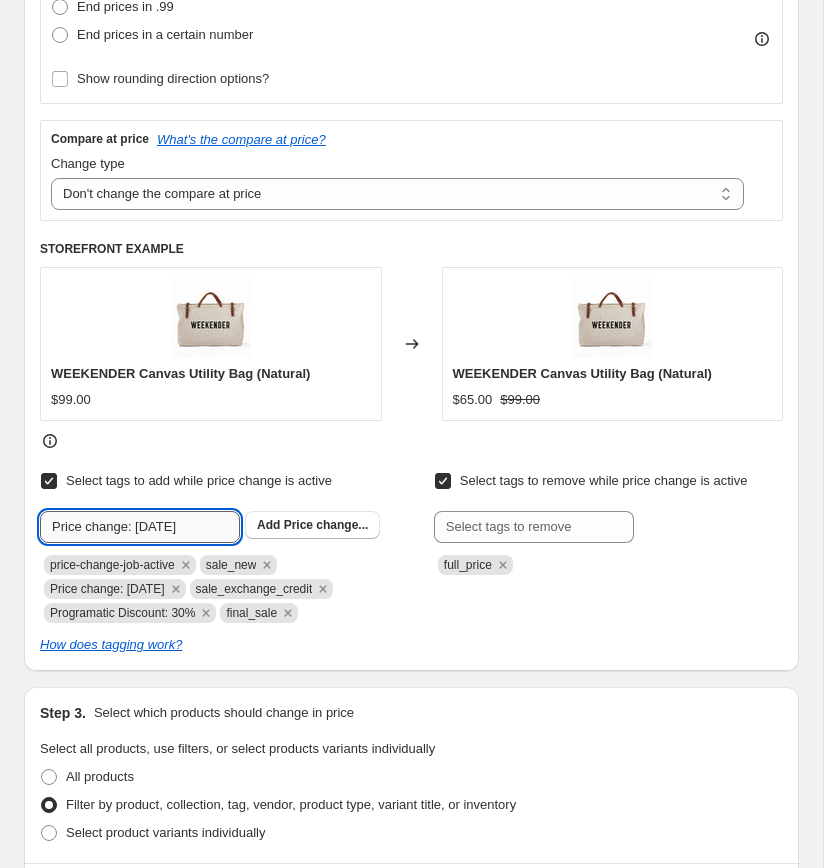 click on "Price change: [DATE]" at bounding box center [140, 527] 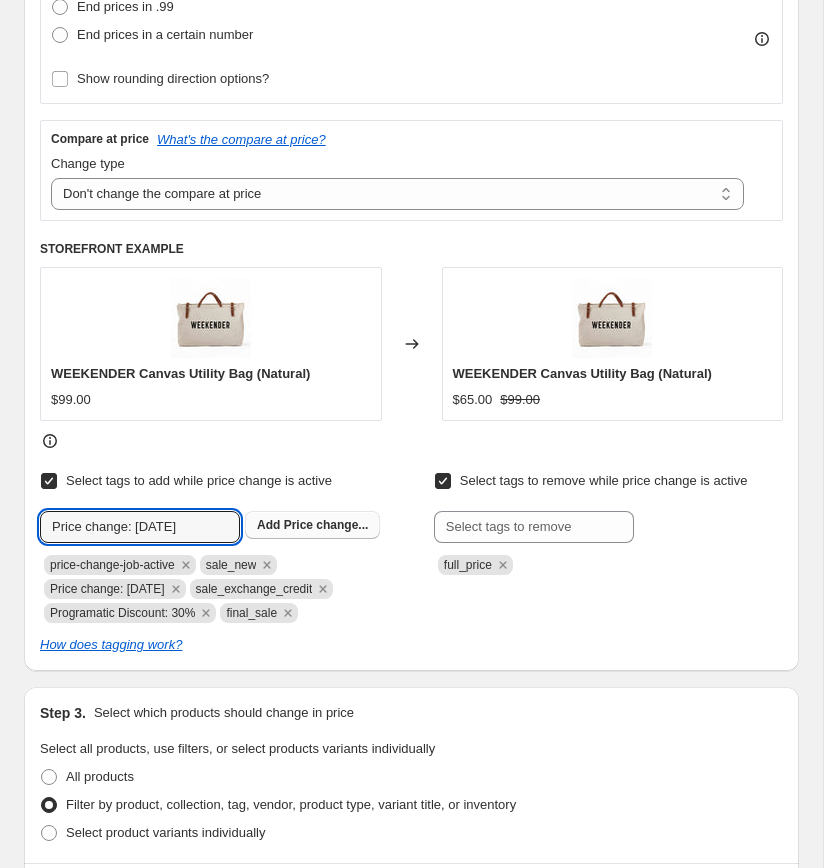 type on "Price change: [DATE]" 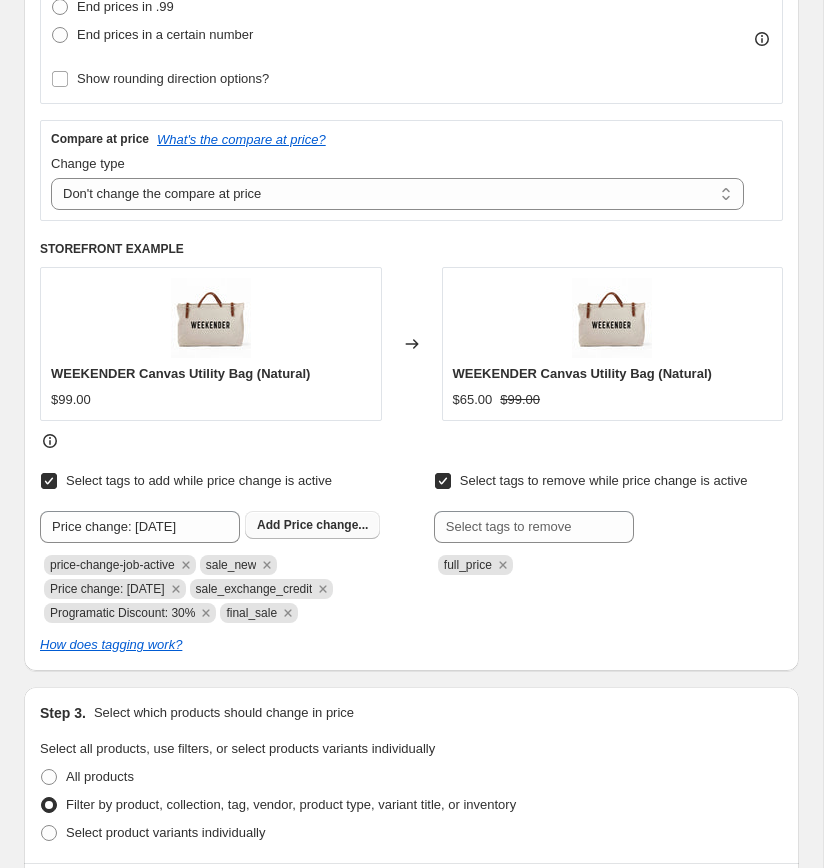 click on "Add" at bounding box center [268, 525] 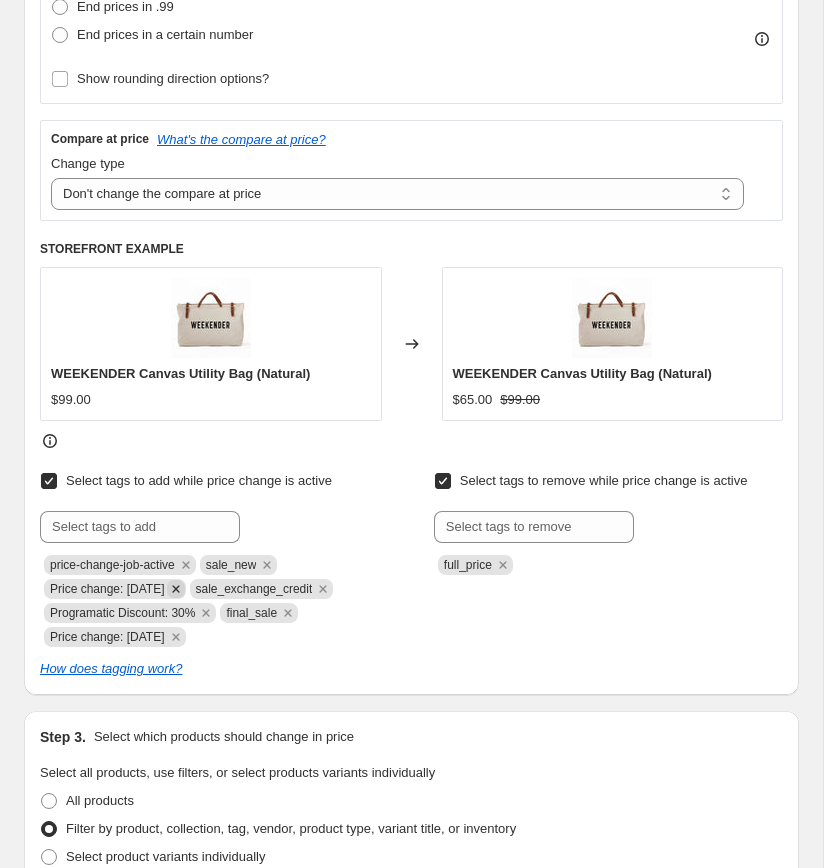 click 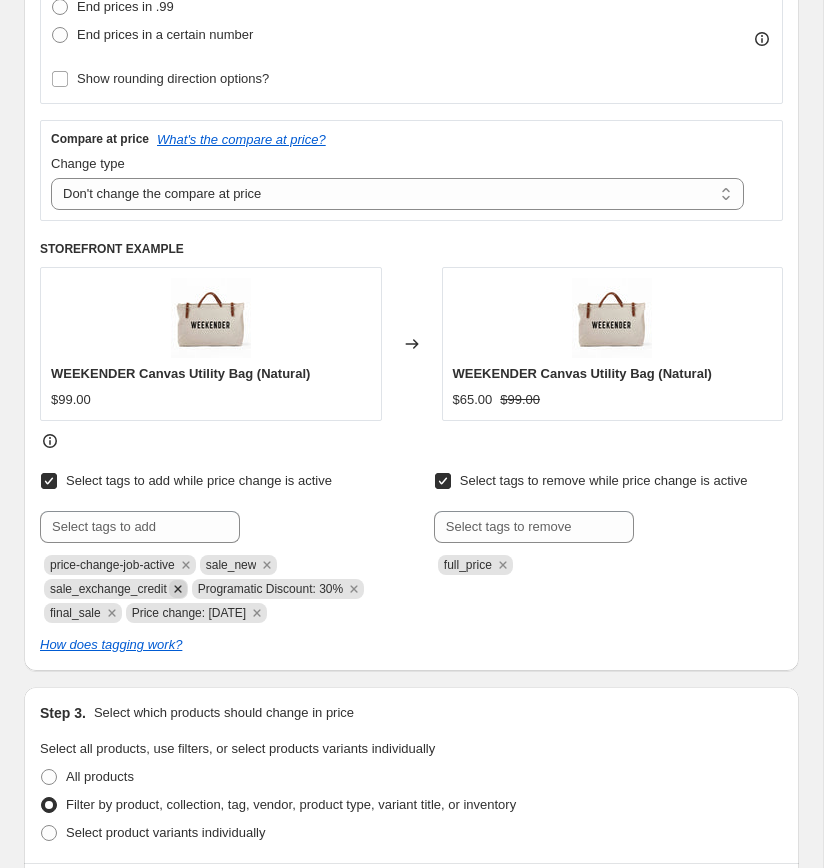 click 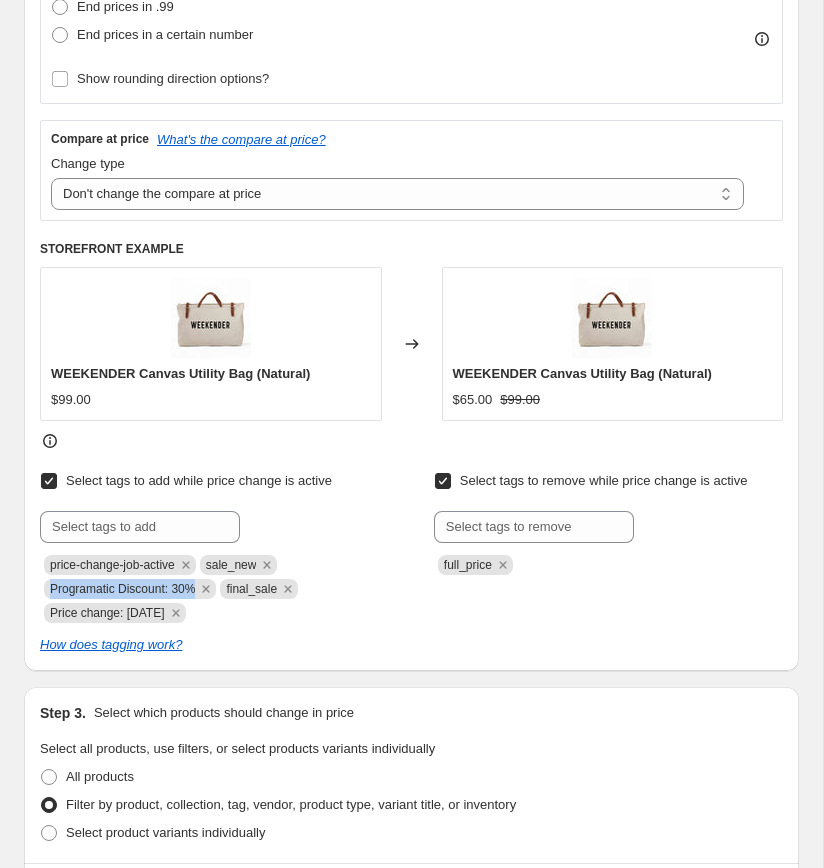copy on "Programatic Discount: 30%" 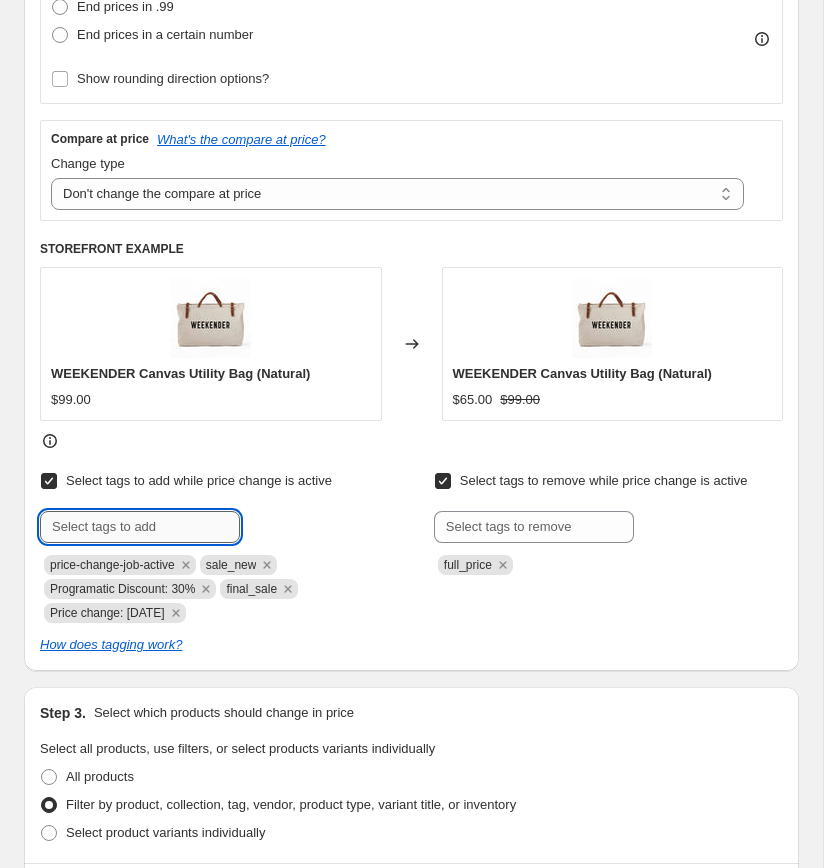 click at bounding box center (140, 527) 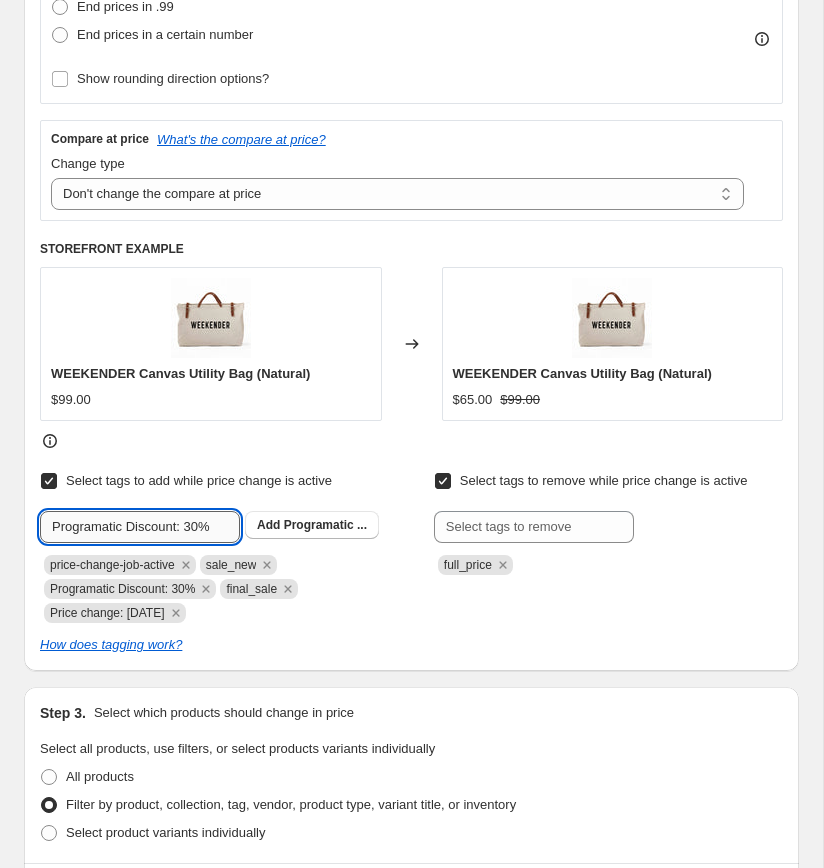 click on "Programatic Discount: 30%" at bounding box center (140, 527) 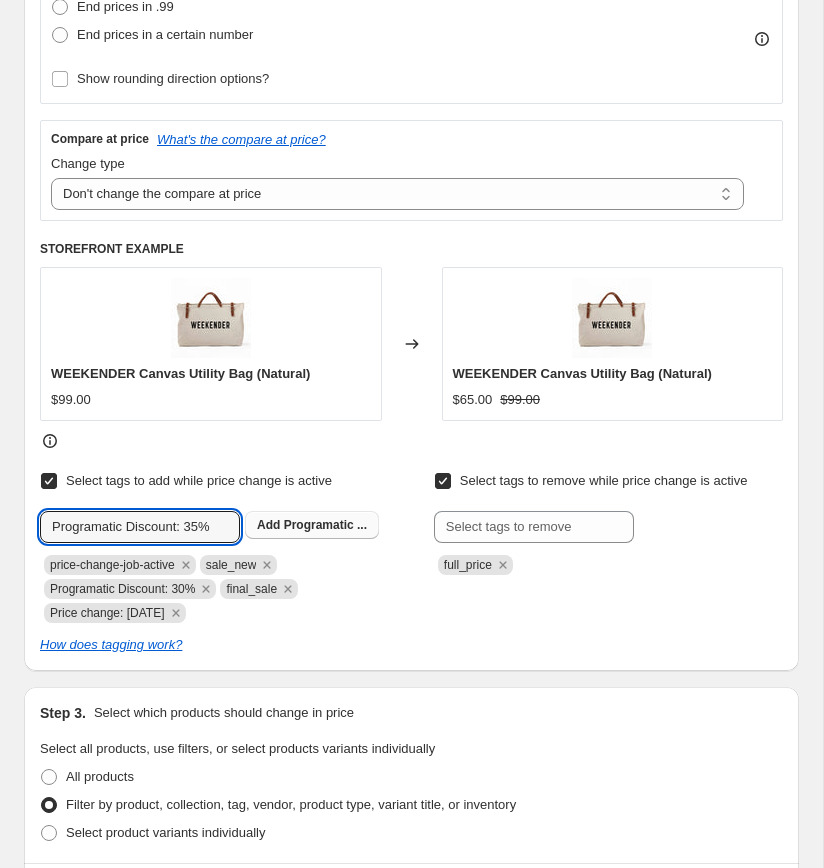type on "Programatic Discount: 35%" 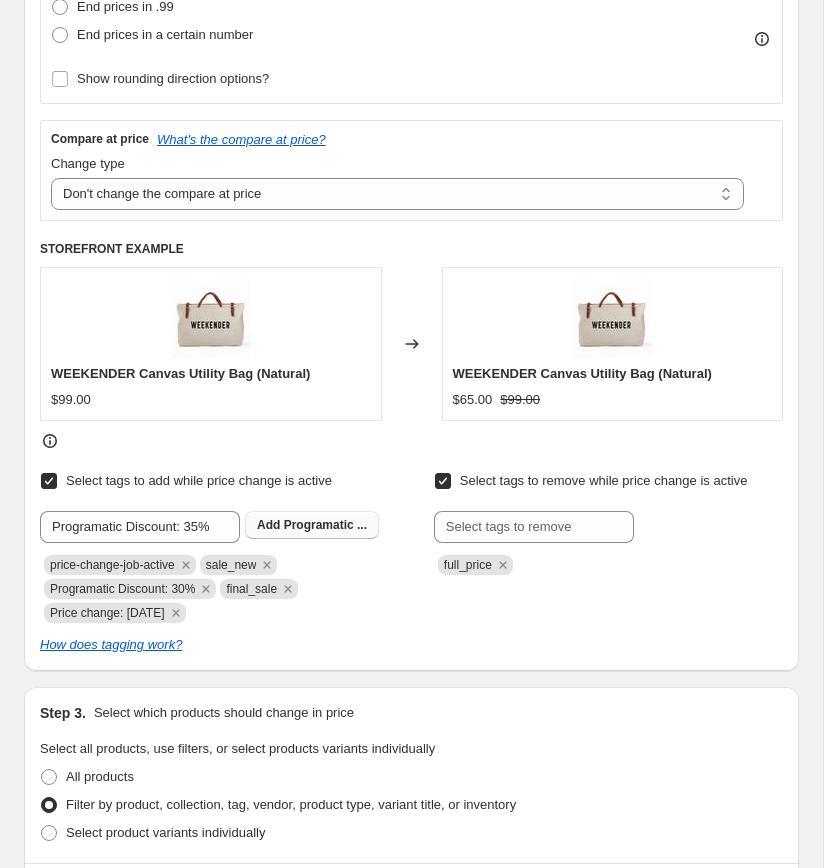 click on "Programatic ..." at bounding box center (325, 525) 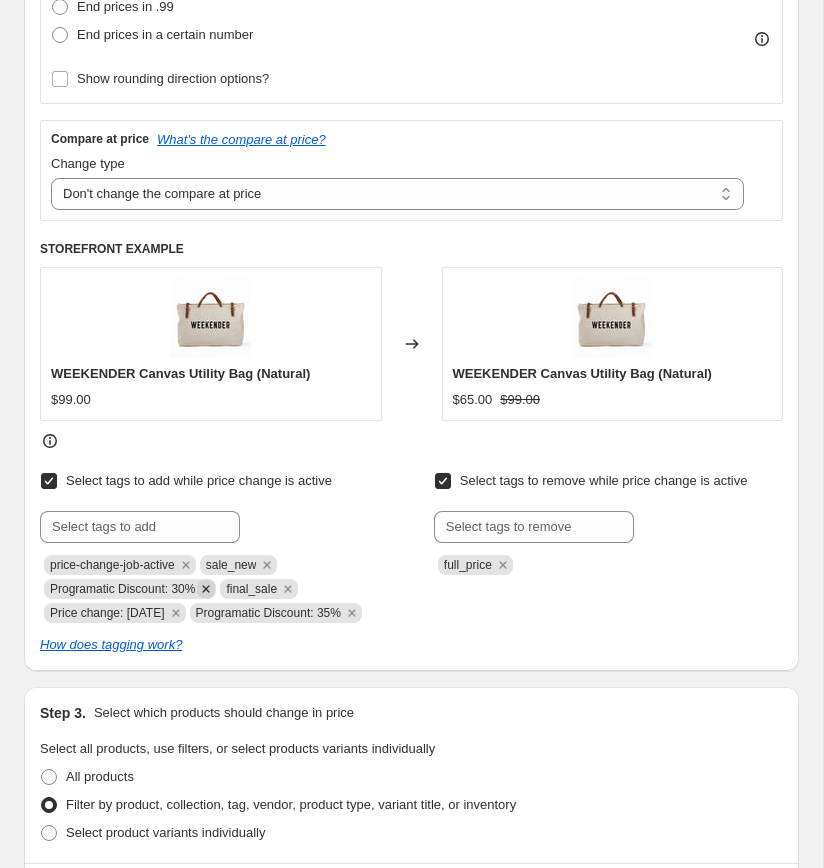 click 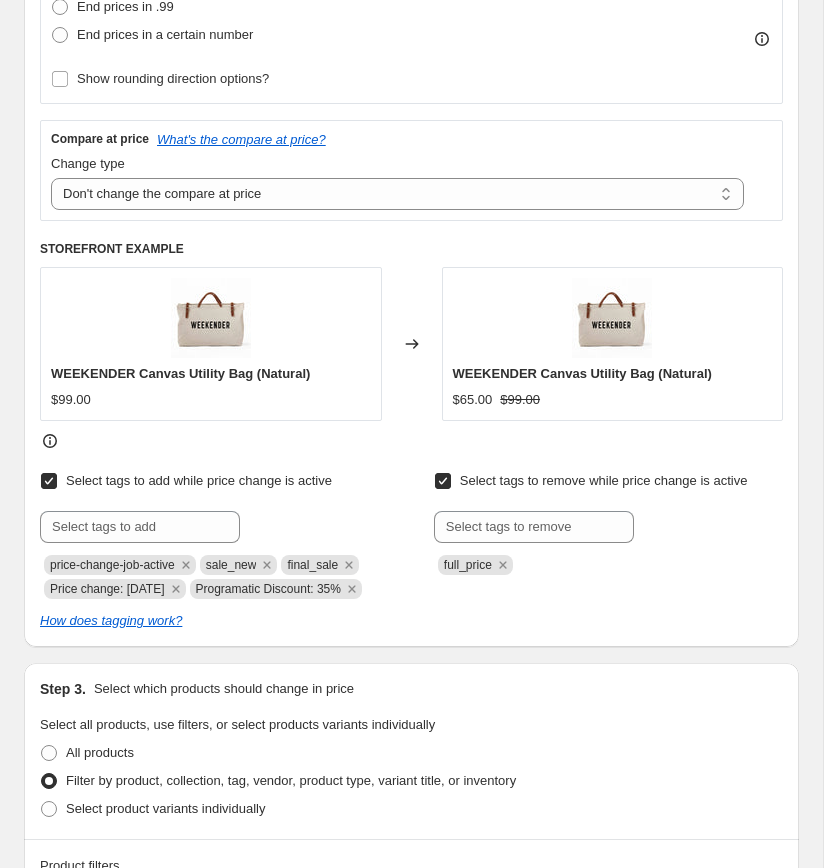 click on "Step 3. Select which products should change in price Select all products, use filters, or select products variants individually All products Filter by product, collection, tag, vendor, product type, variant title, or inventory Select product variants individually" at bounding box center [411, 751] 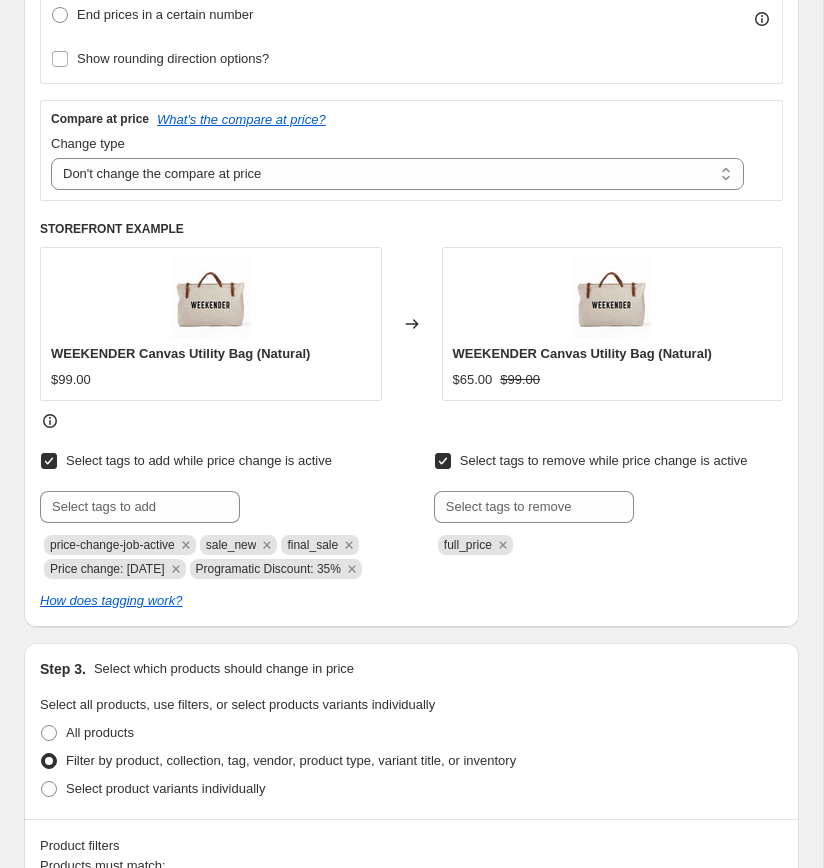 scroll, scrollTop: 821, scrollLeft: 0, axis: vertical 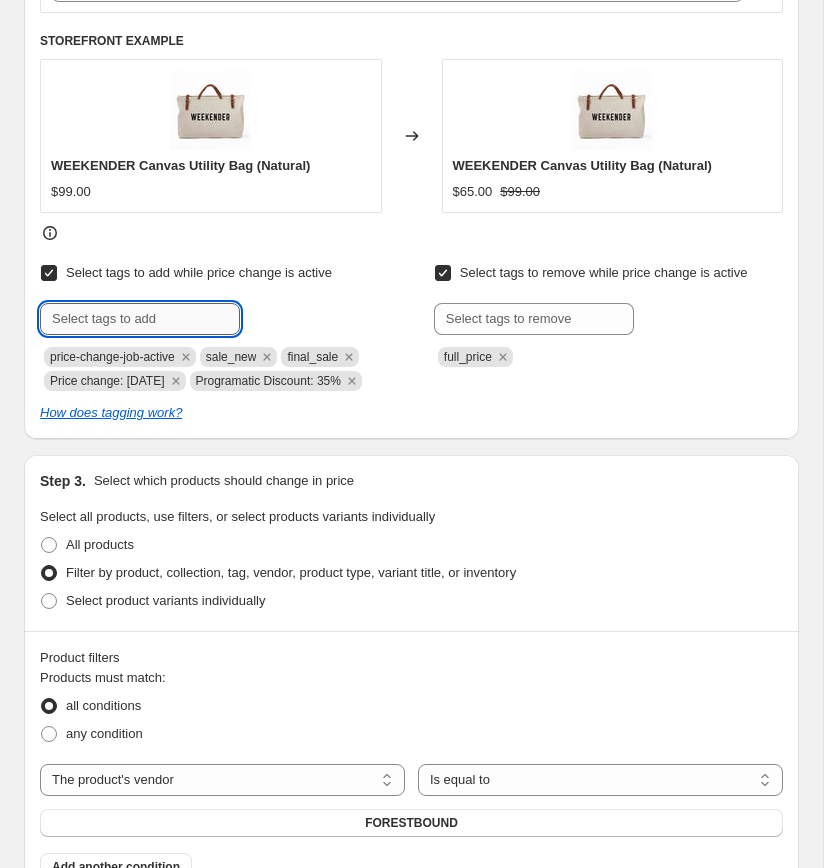 click at bounding box center [140, 319] 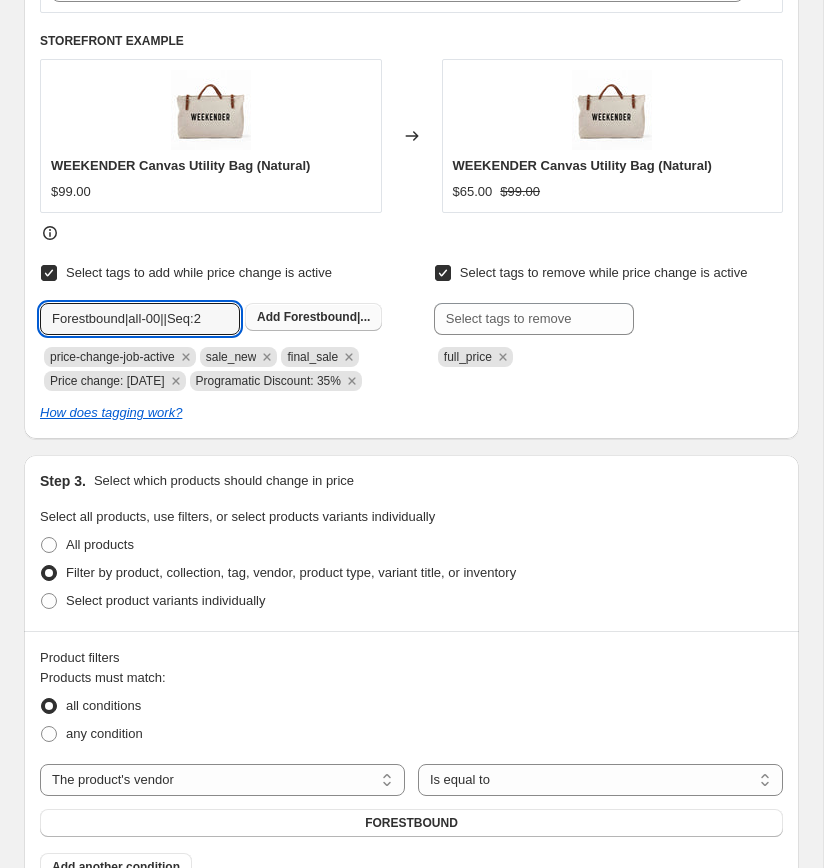 type on "Forestbound|all-00||Seq:2" 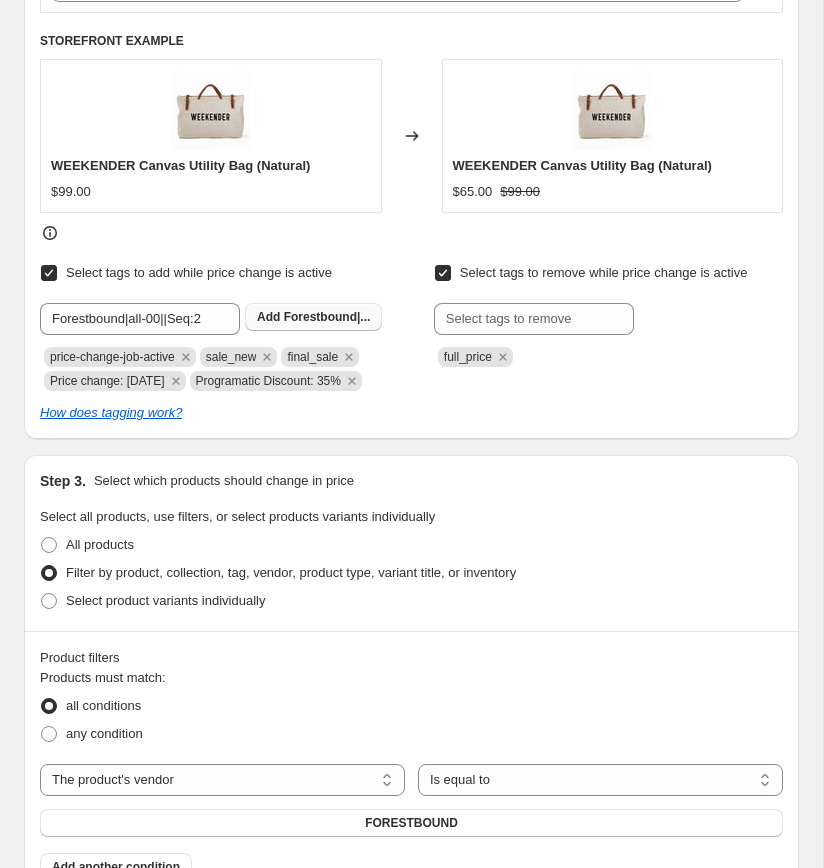 click on "Forestbound|..." at bounding box center [327, 317] 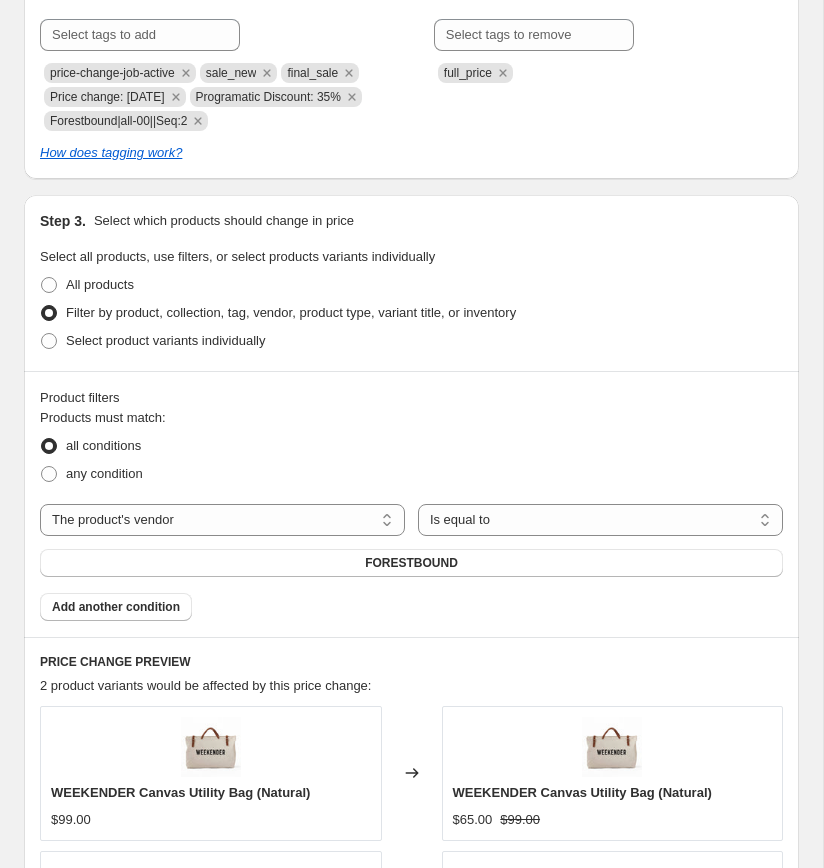 scroll, scrollTop: 1258, scrollLeft: 0, axis: vertical 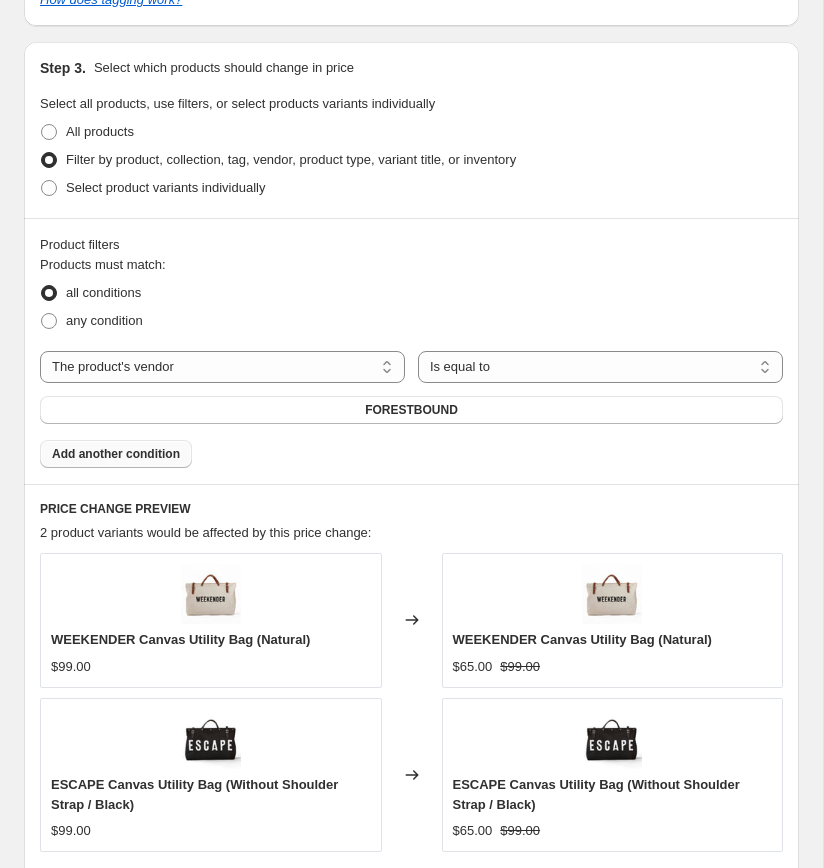 click on "Add another condition" at bounding box center (116, 454) 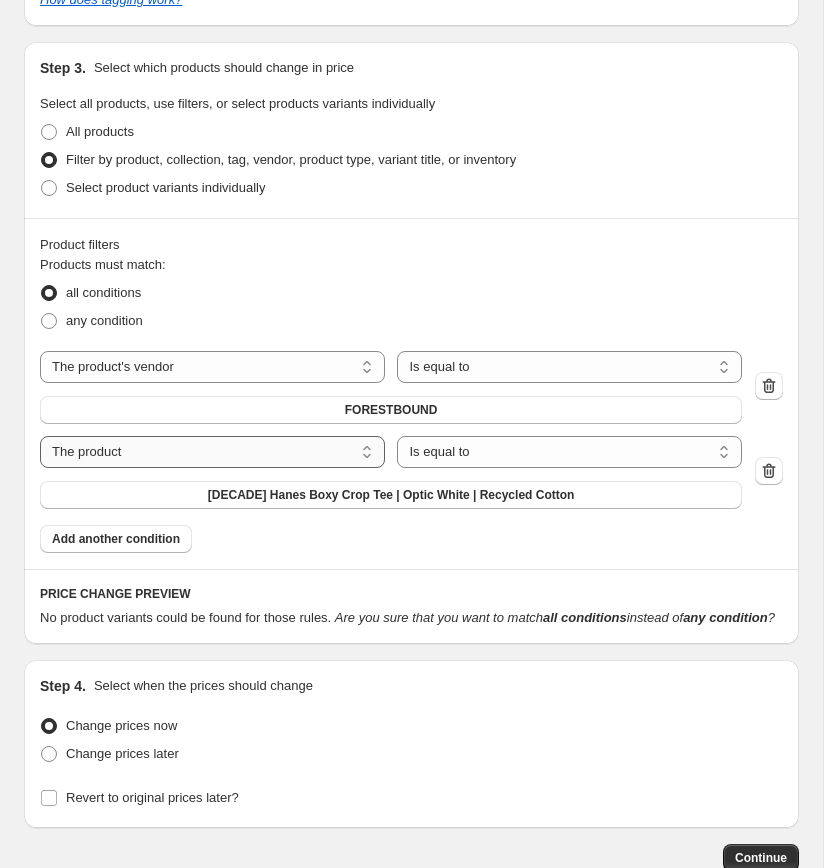 click on "The product The product's collection The product's tag The product's vendor The product's type The product's status The variant's title Inventory quantity" at bounding box center [212, 452] 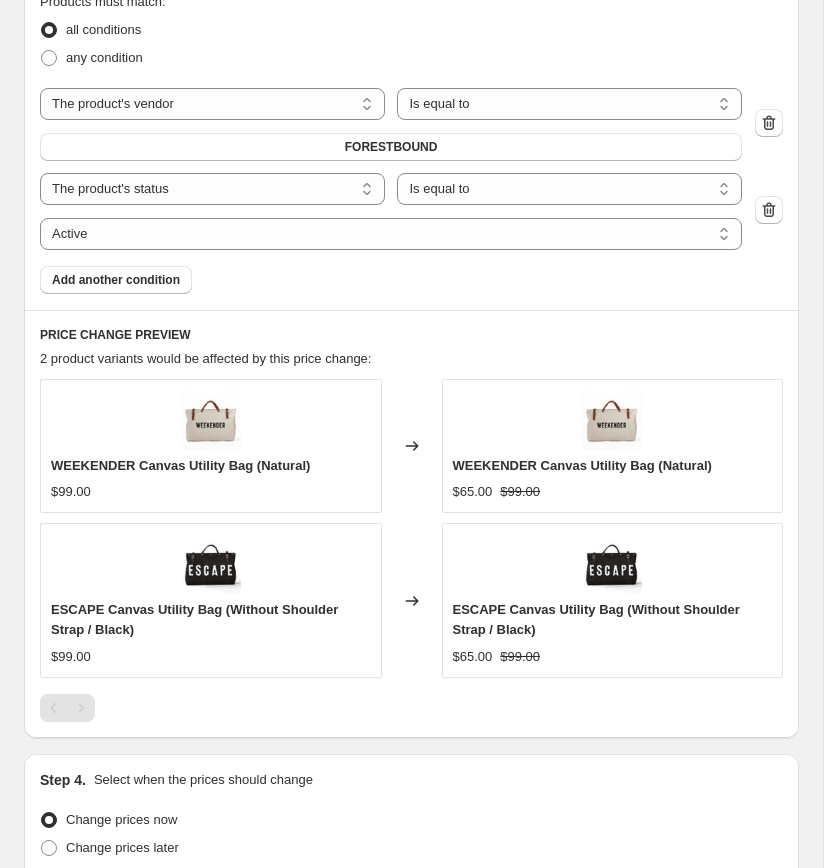 scroll, scrollTop: 1741, scrollLeft: 0, axis: vertical 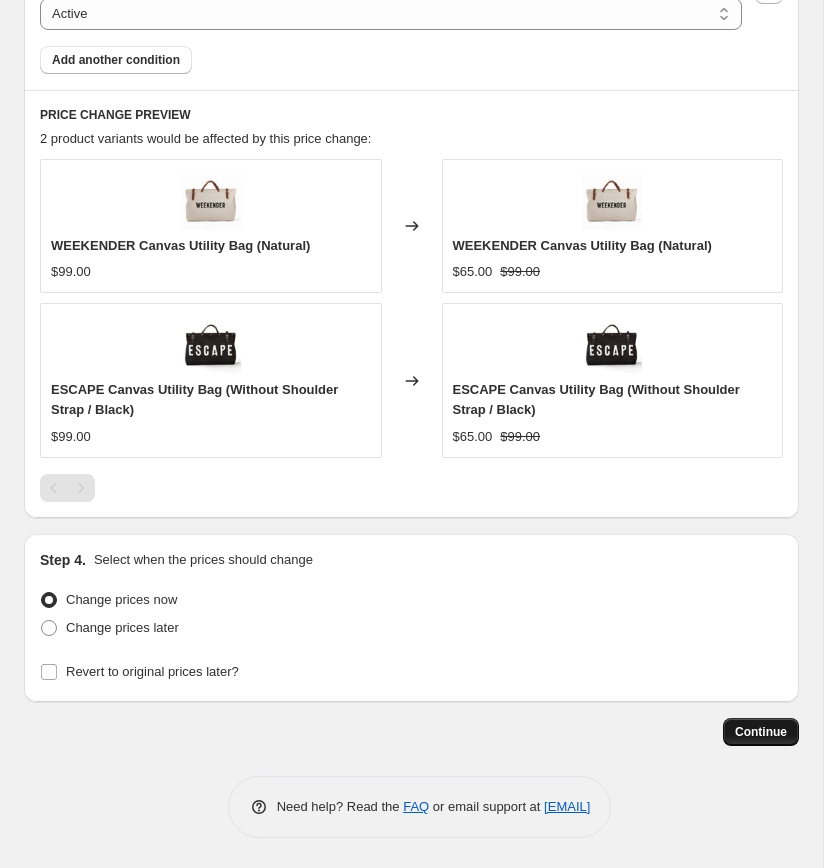 click on "Continue" at bounding box center (761, 732) 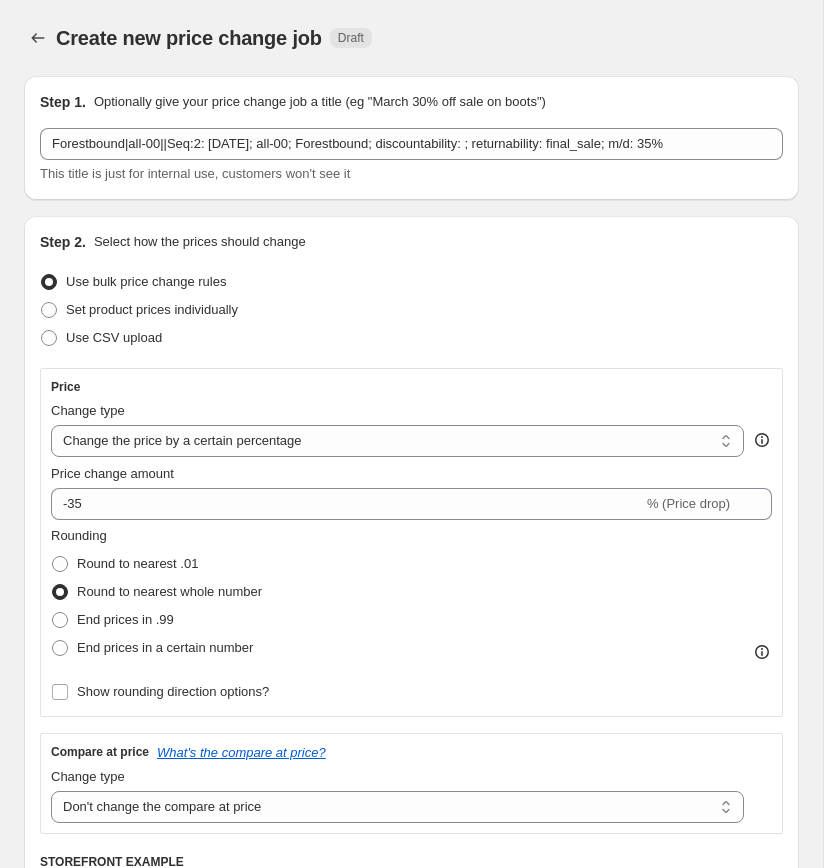 scroll, scrollTop: 1741, scrollLeft: 0, axis: vertical 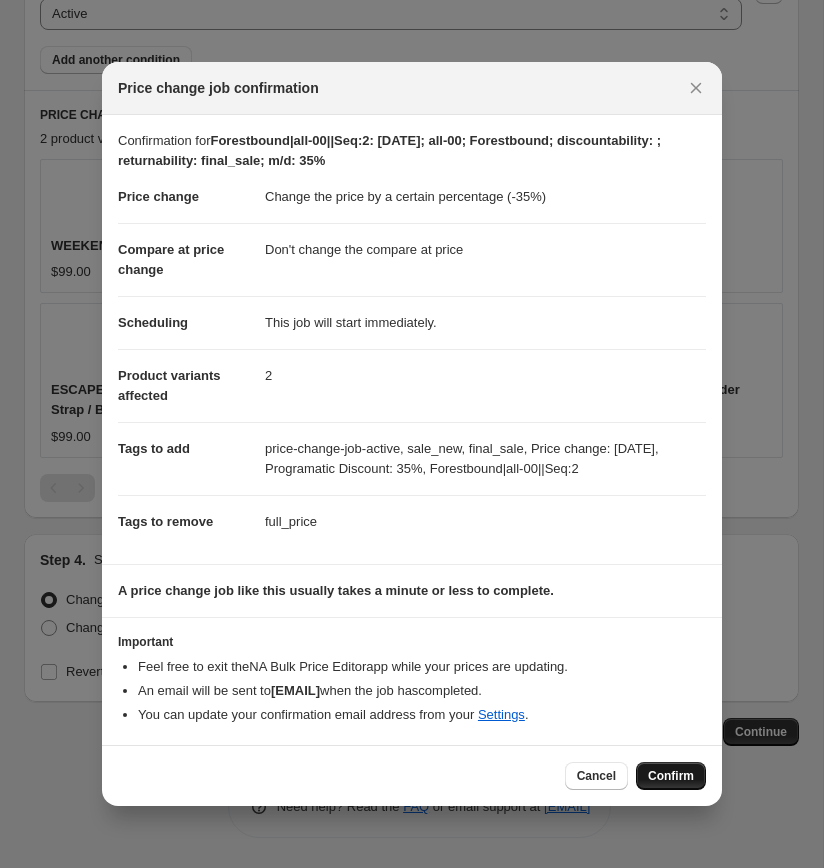 click on "Confirm" at bounding box center (671, 776) 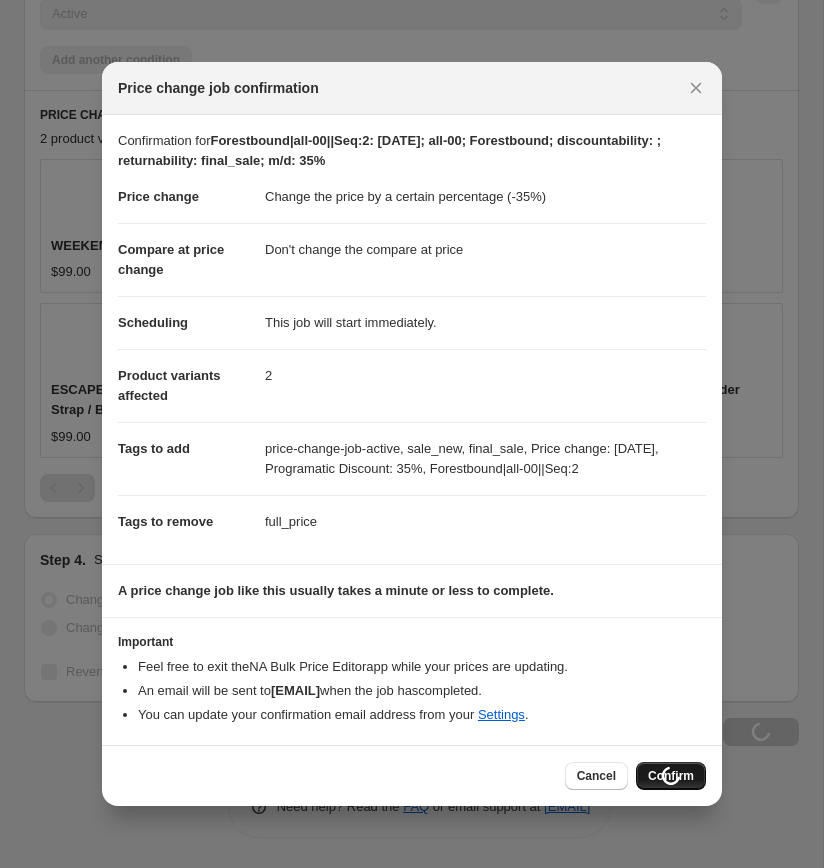 scroll, scrollTop: 1881, scrollLeft: 0, axis: vertical 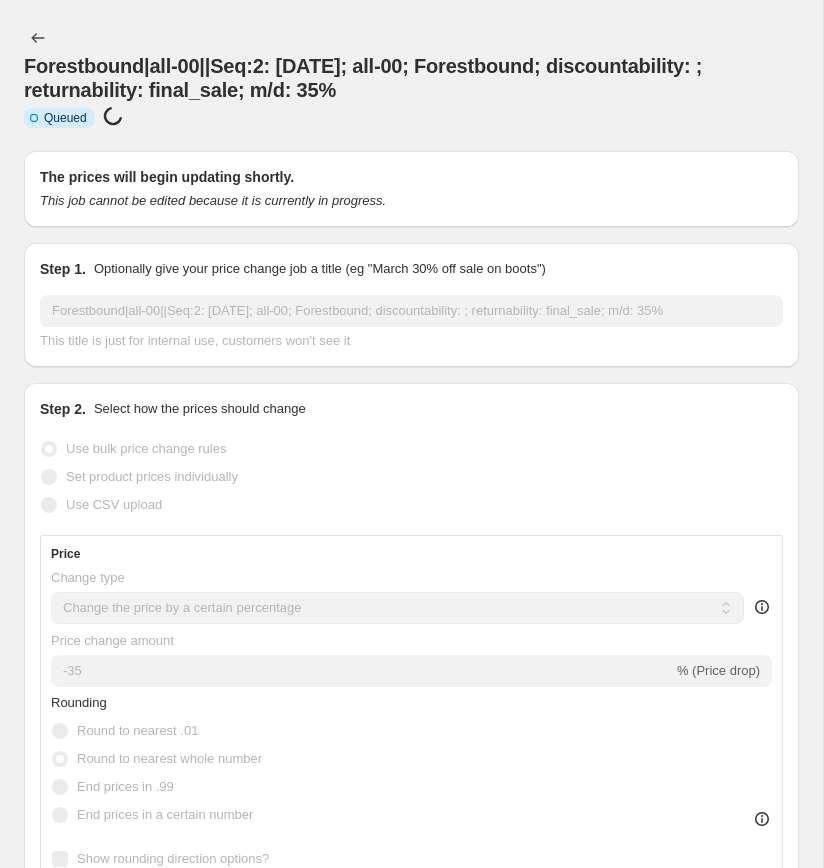select on "percentage" 